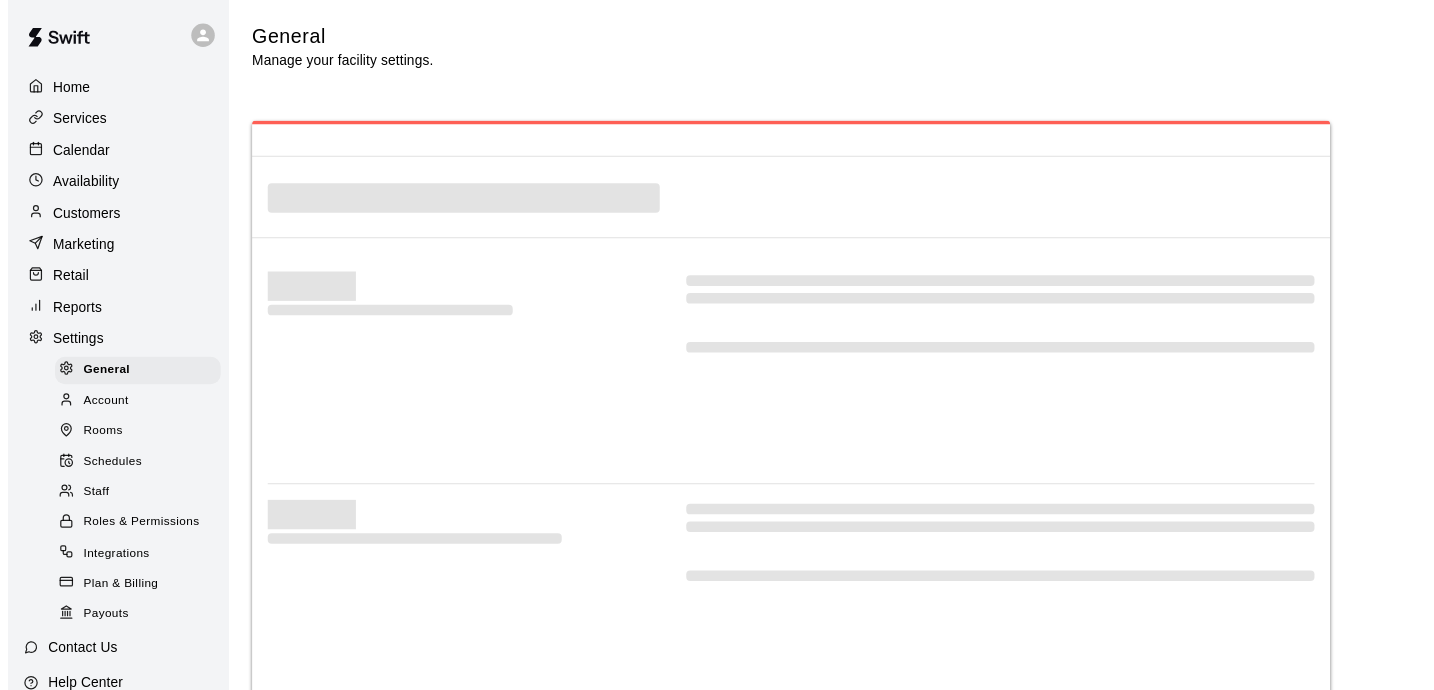 scroll, scrollTop: 0, scrollLeft: 0, axis: both 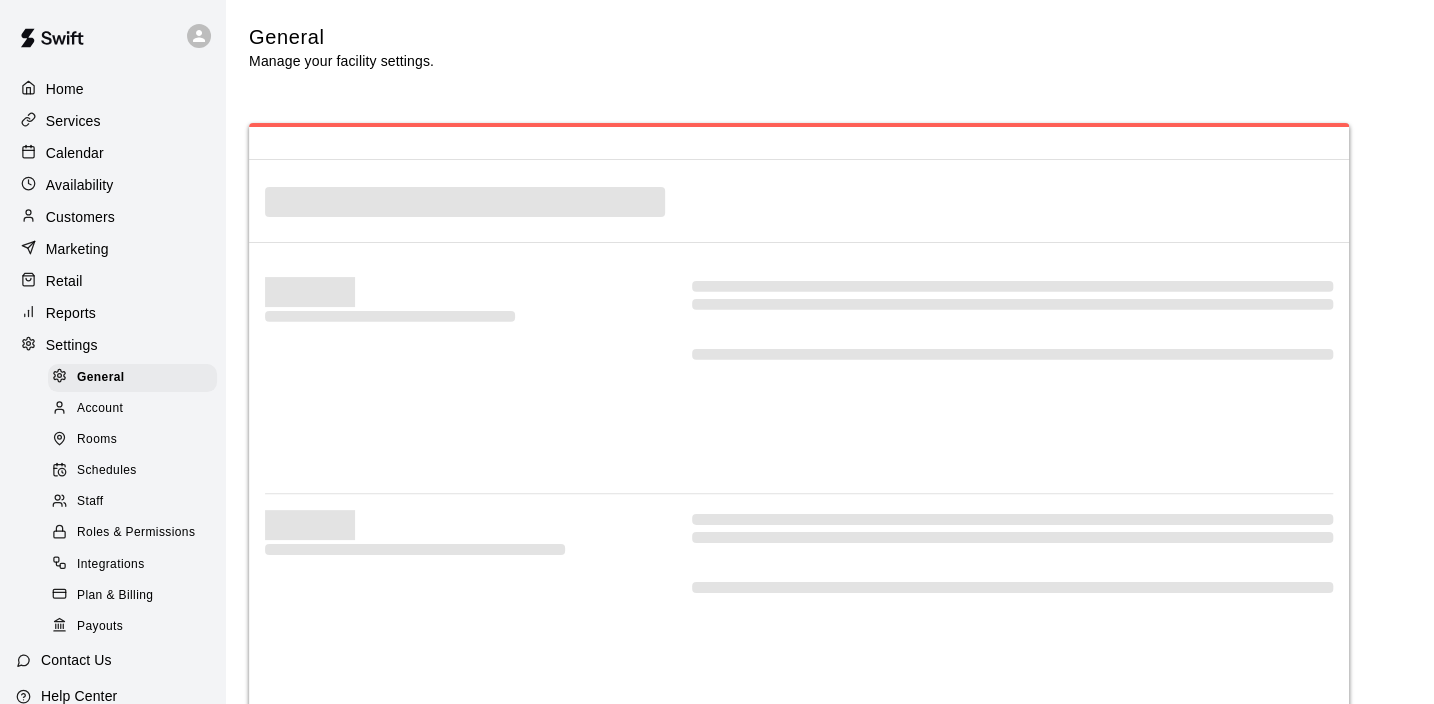select on "**" 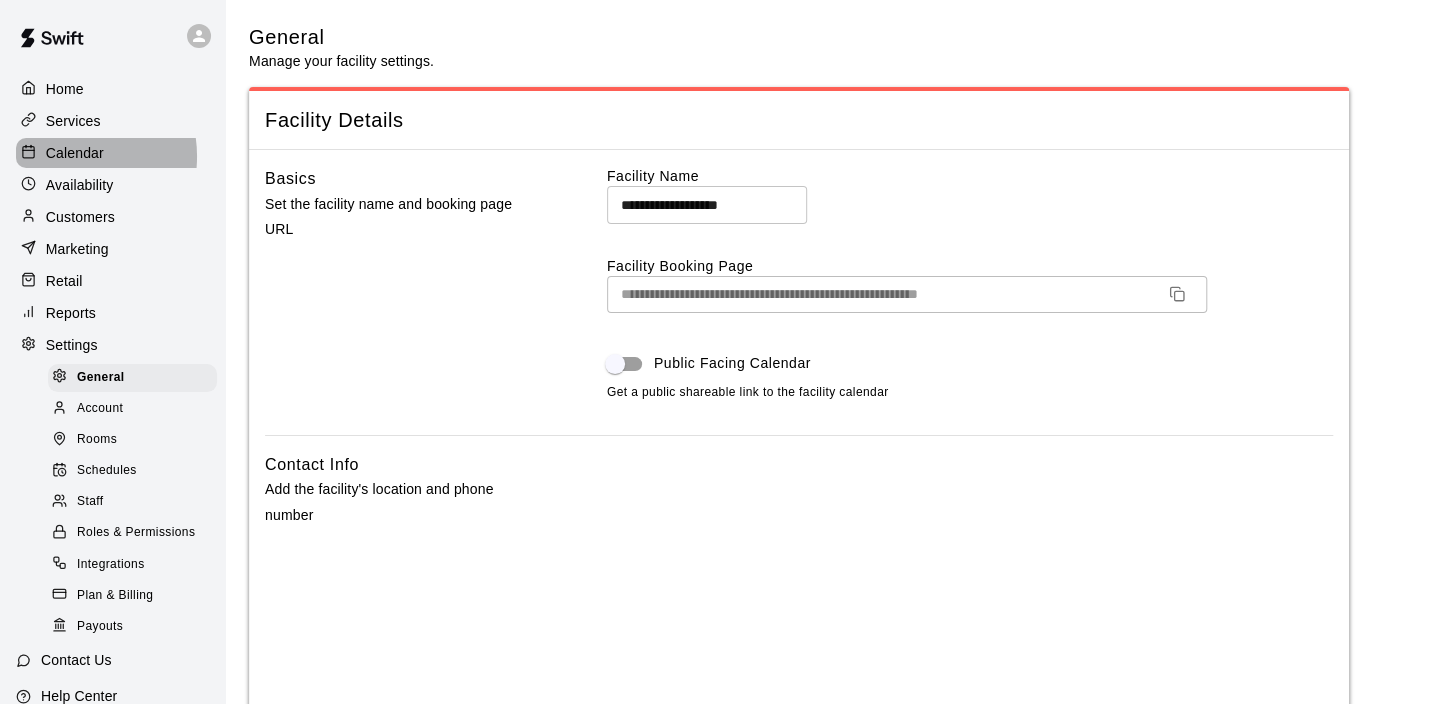 click on "Calendar" at bounding box center [75, 153] 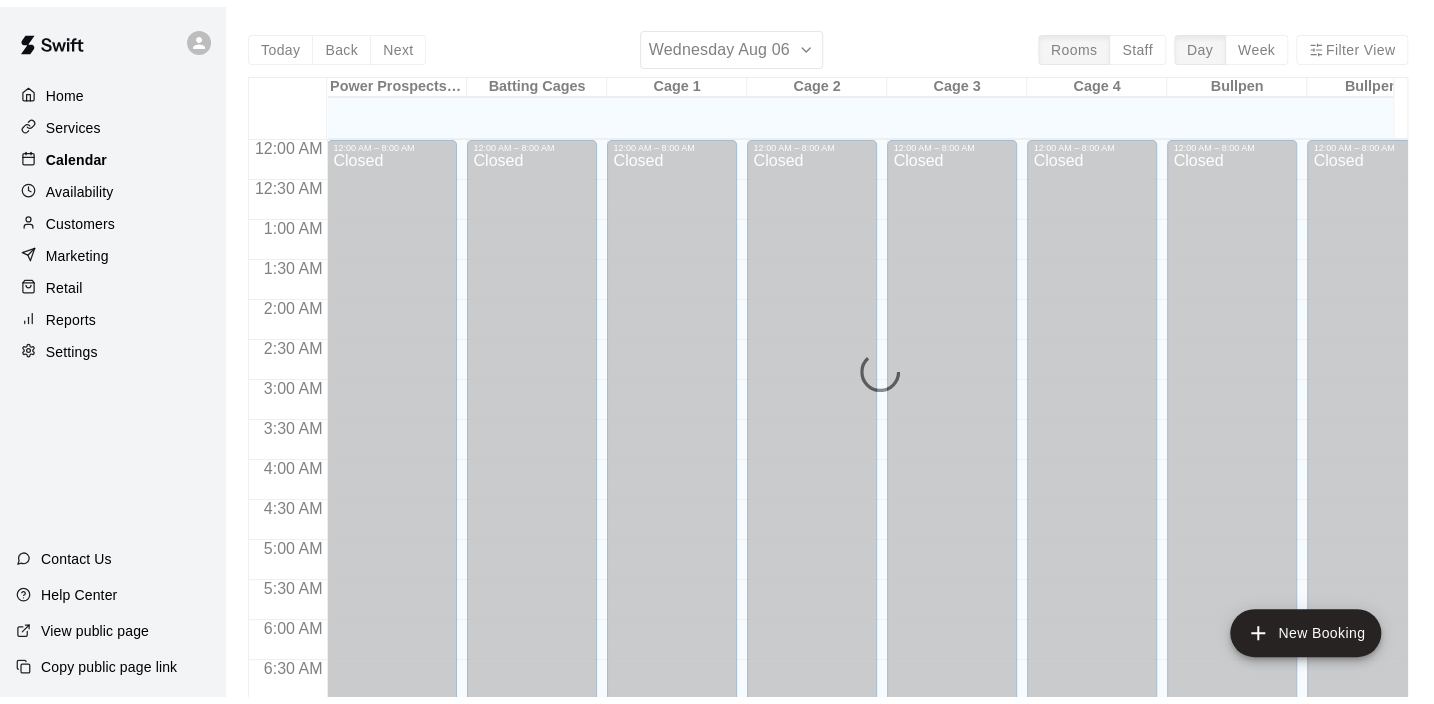 scroll, scrollTop: 1265, scrollLeft: 0, axis: vertical 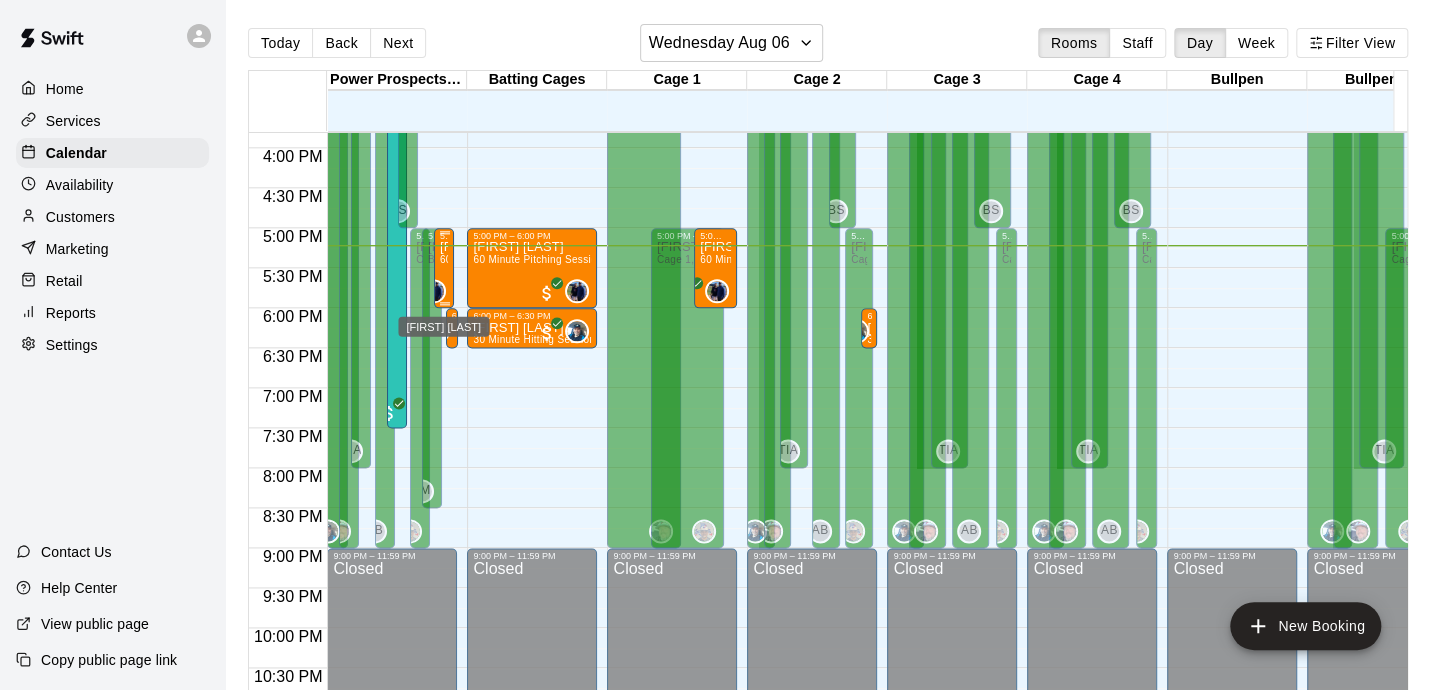 click at bounding box center [434, 291] 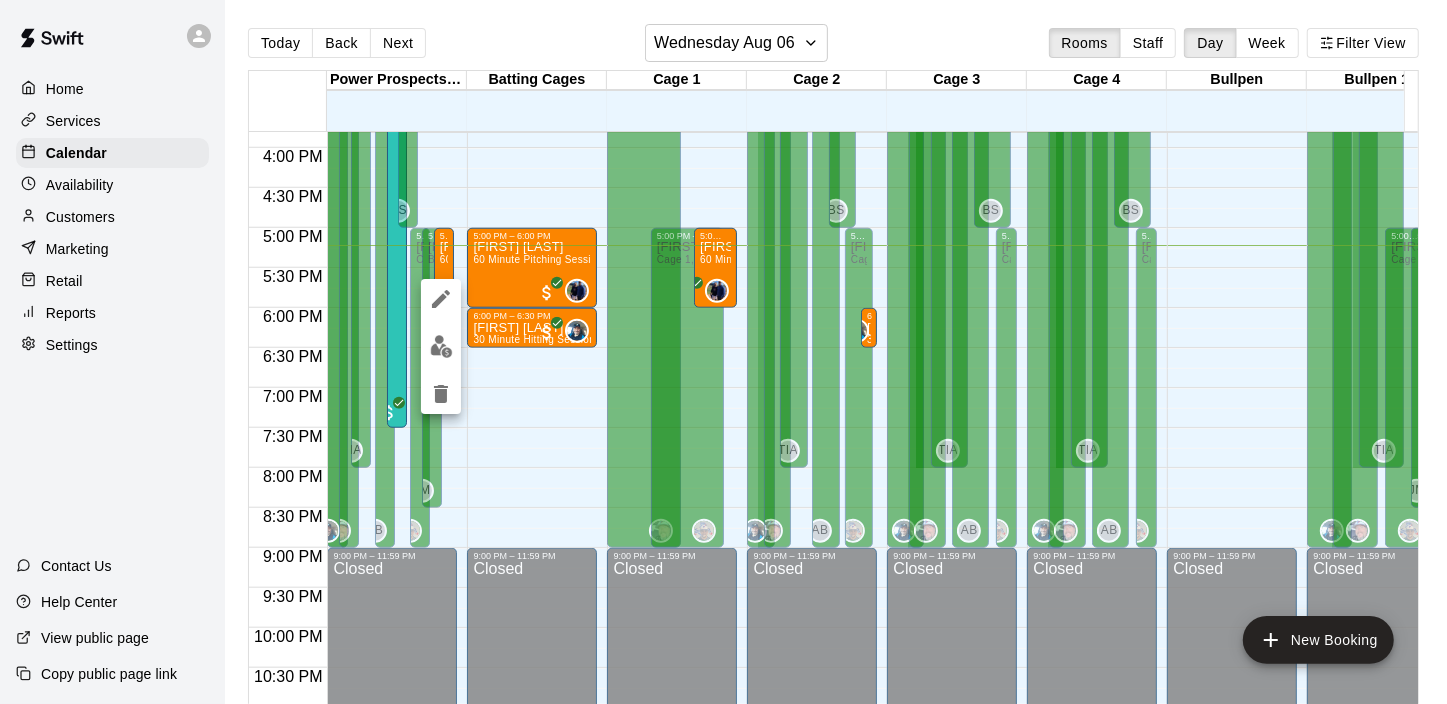 click at bounding box center [723, 352] 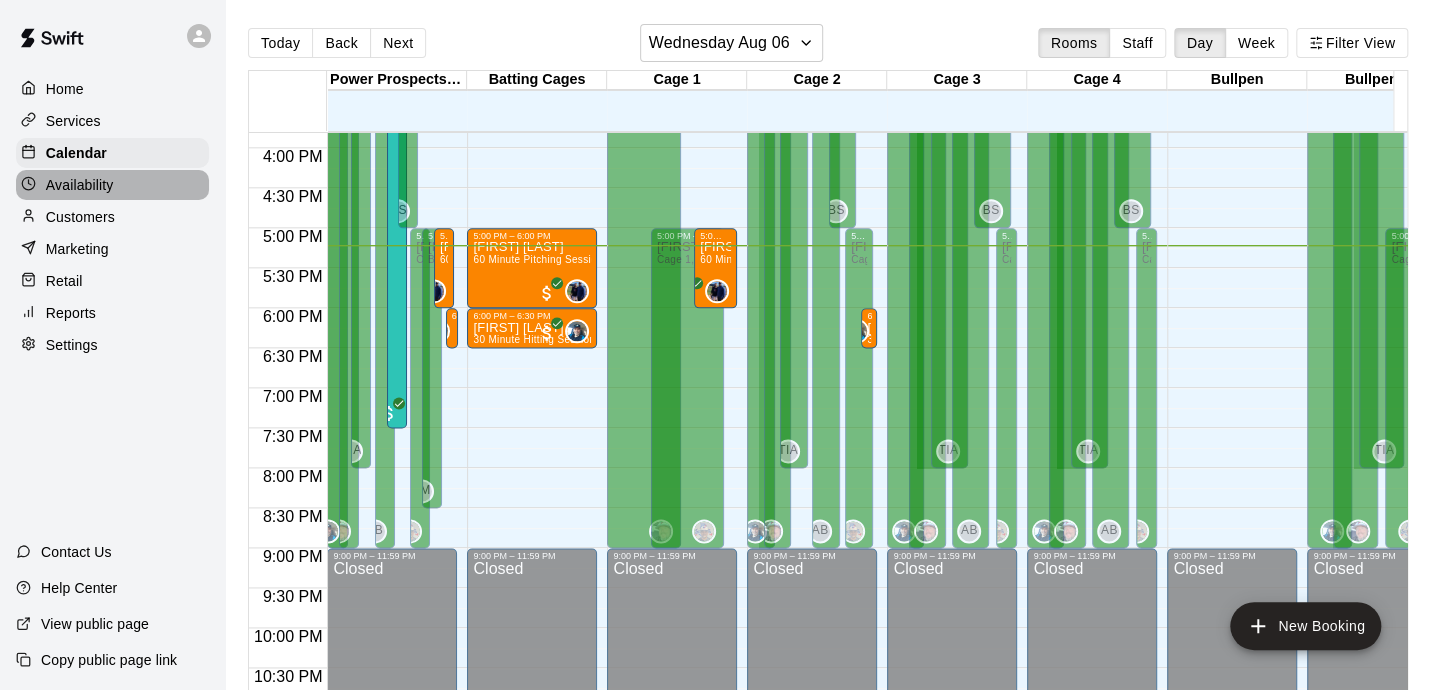 click on "Availability" at bounding box center [112, 185] 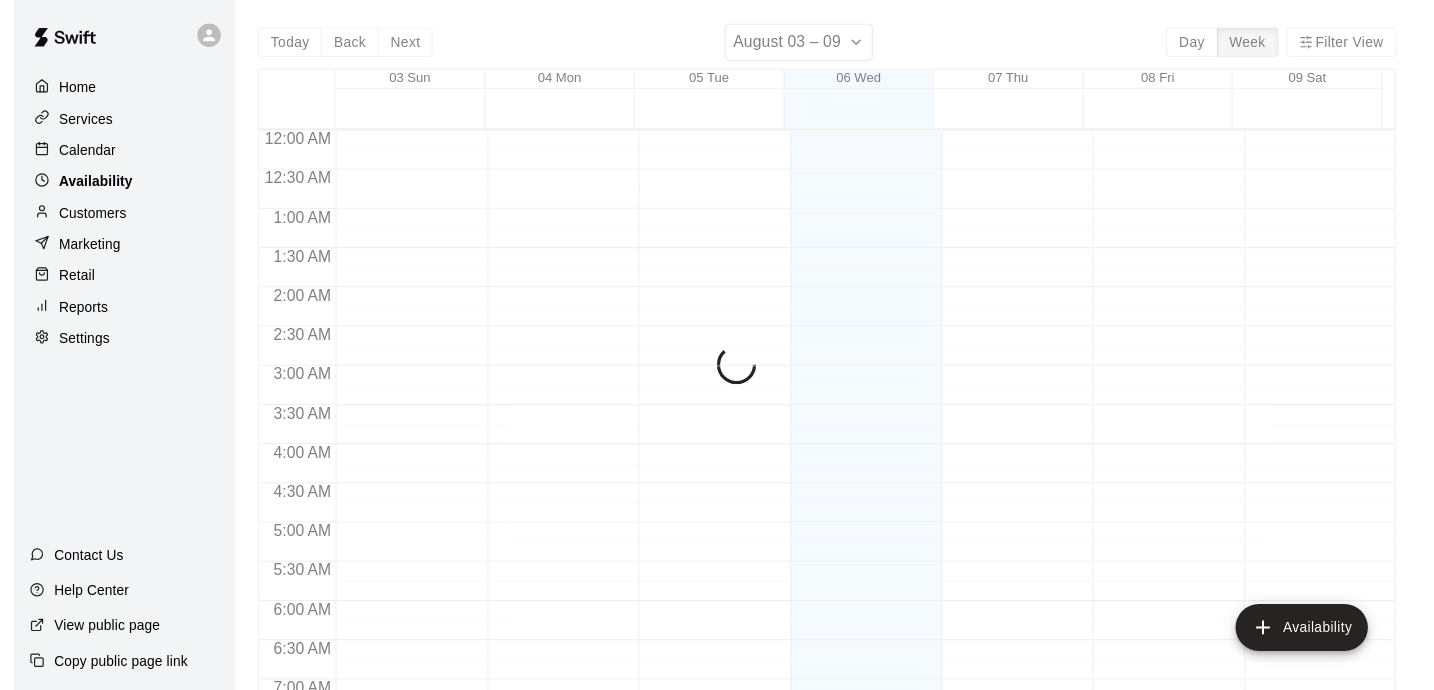 scroll, scrollTop: 1325, scrollLeft: 0, axis: vertical 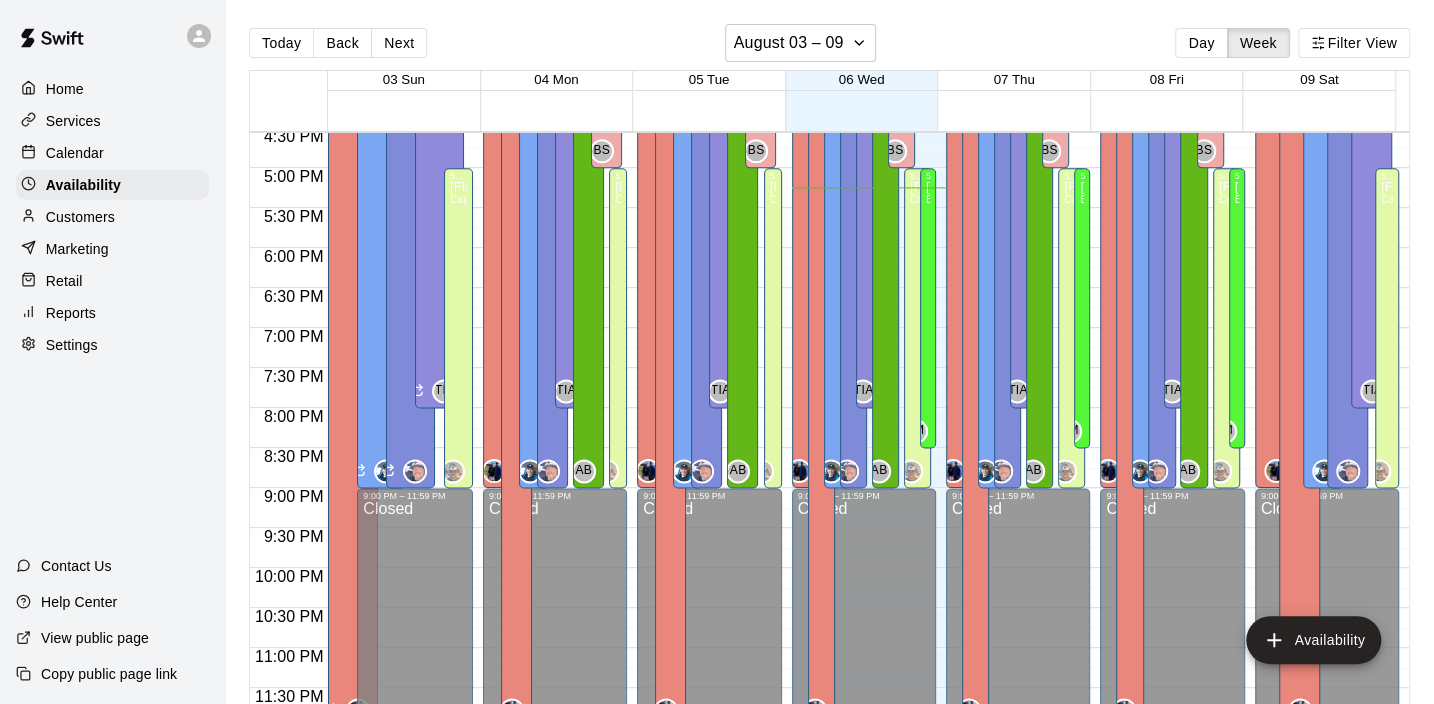 click on "Services" at bounding box center (112, 121) 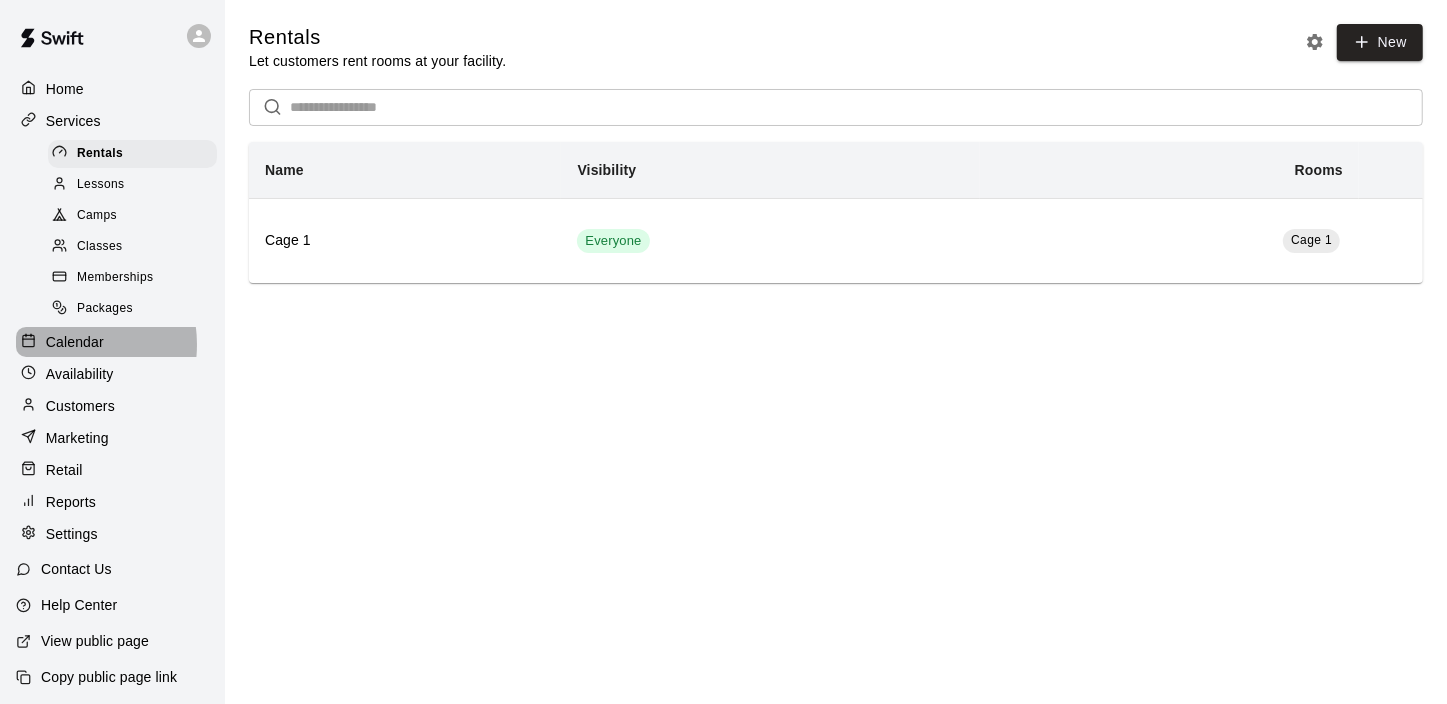 click on "Calendar" at bounding box center (75, 342) 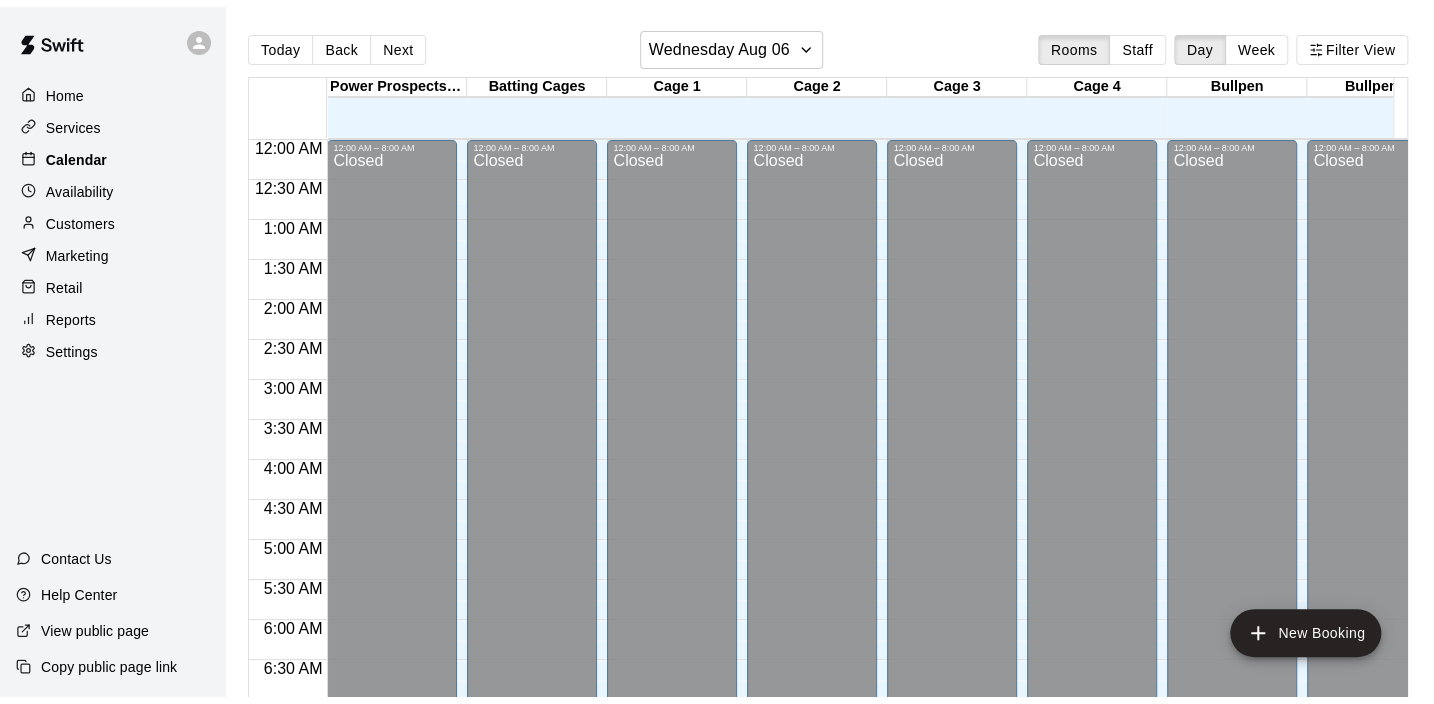 scroll, scrollTop: 1265, scrollLeft: 0, axis: vertical 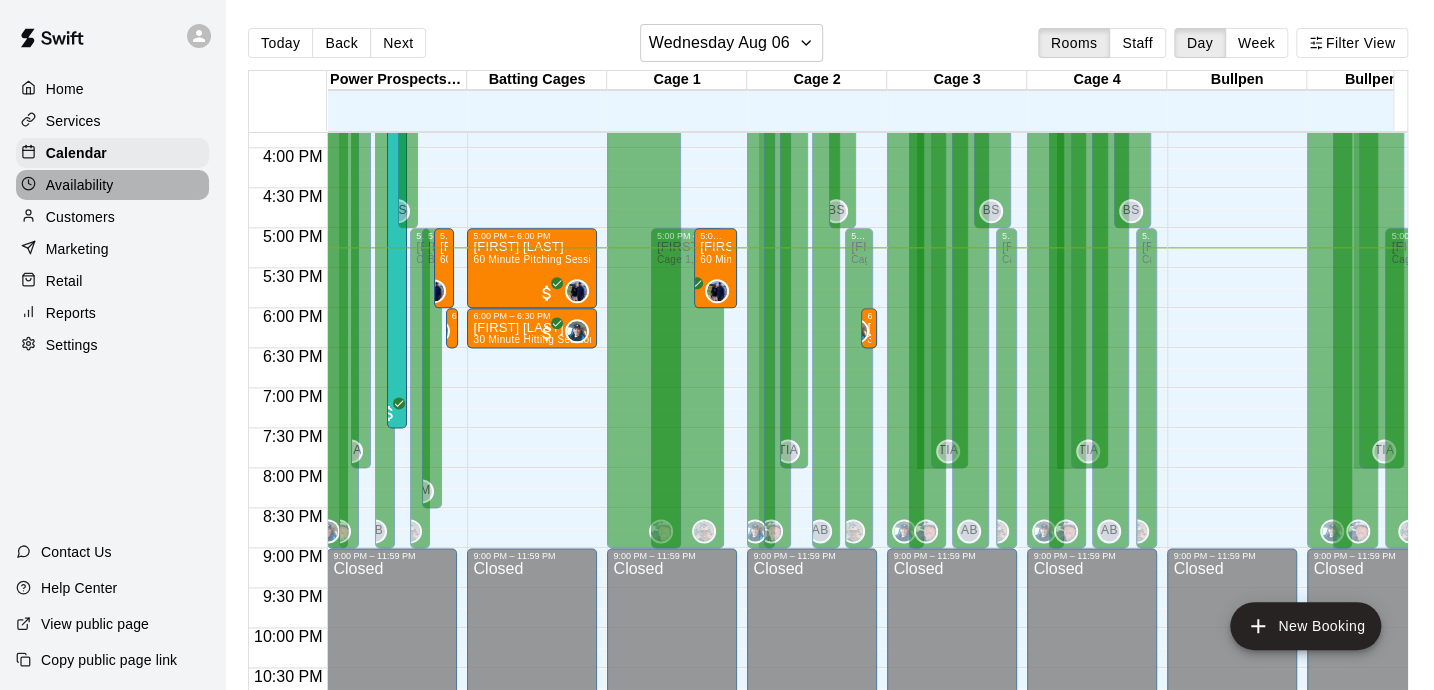 click on "Availability" at bounding box center [112, 185] 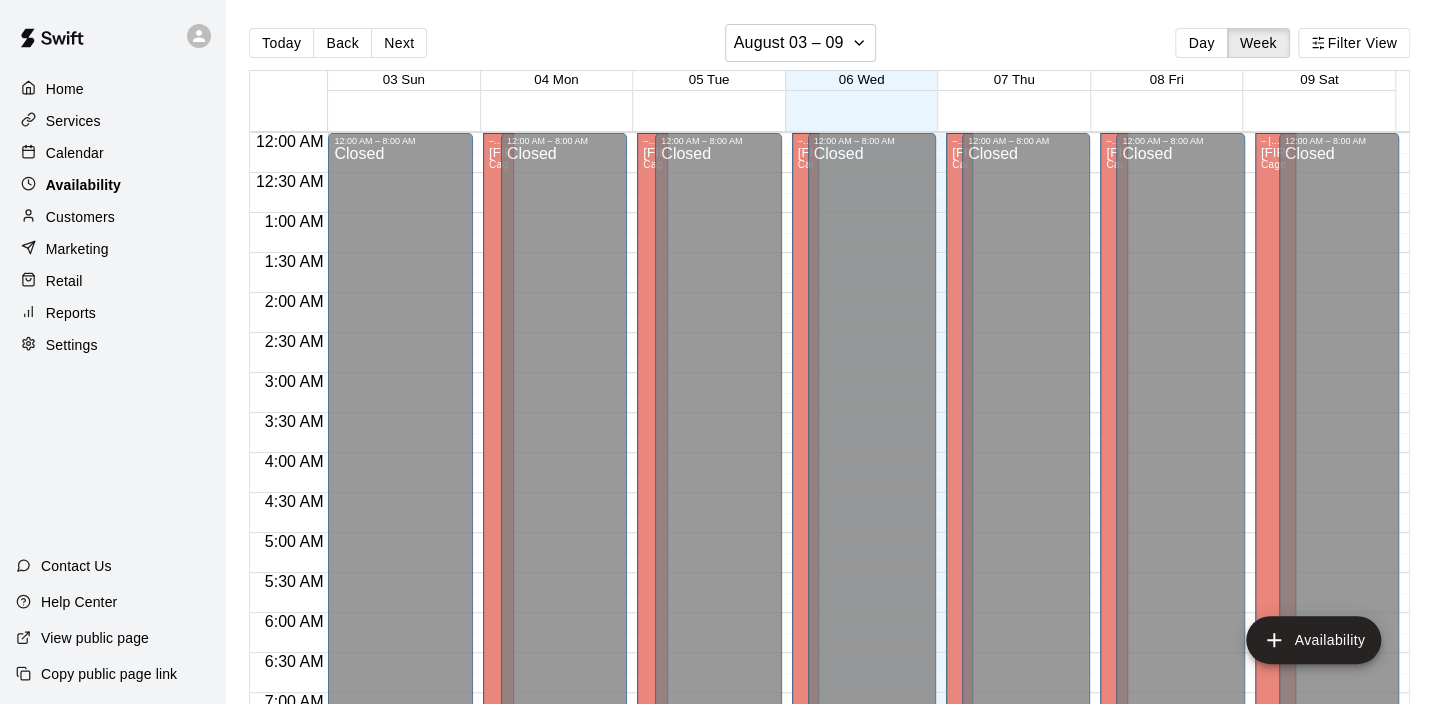scroll, scrollTop: 1325, scrollLeft: 0, axis: vertical 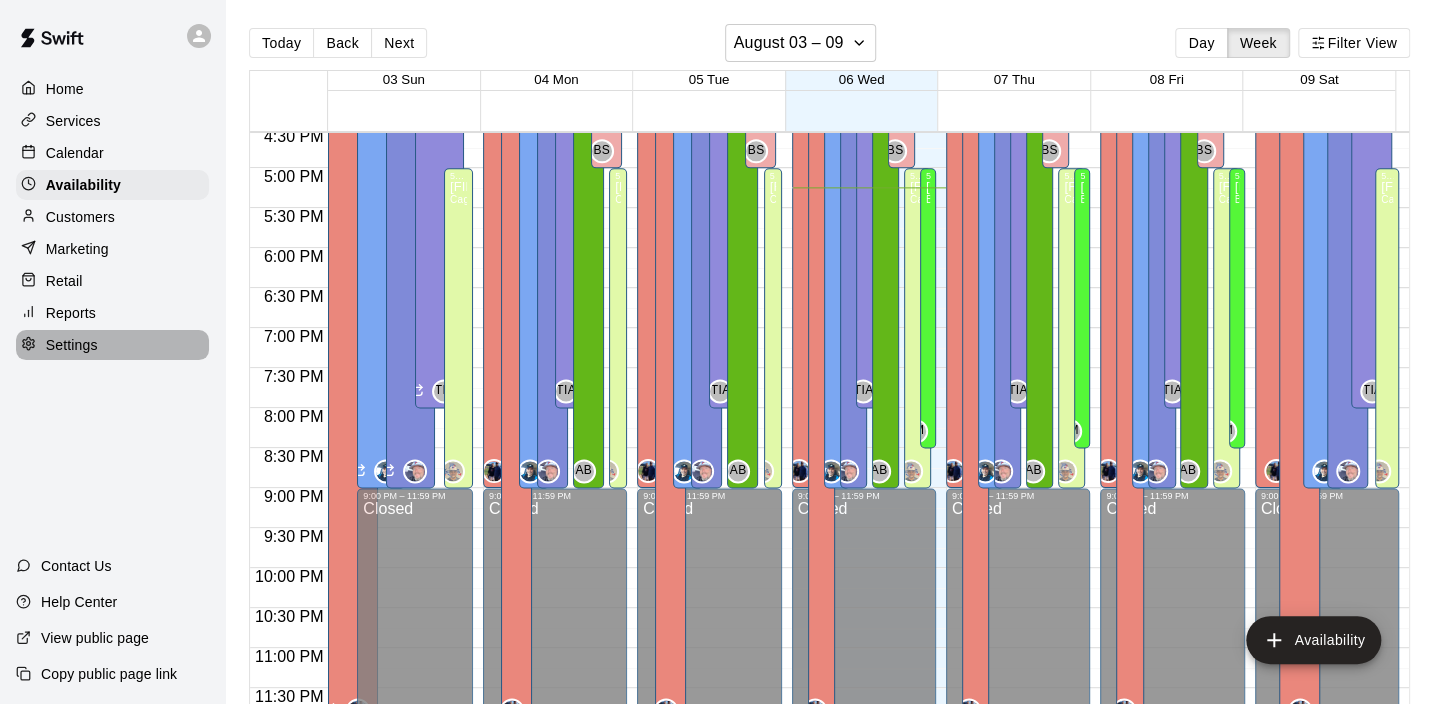 click on "Settings" at bounding box center [72, 345] 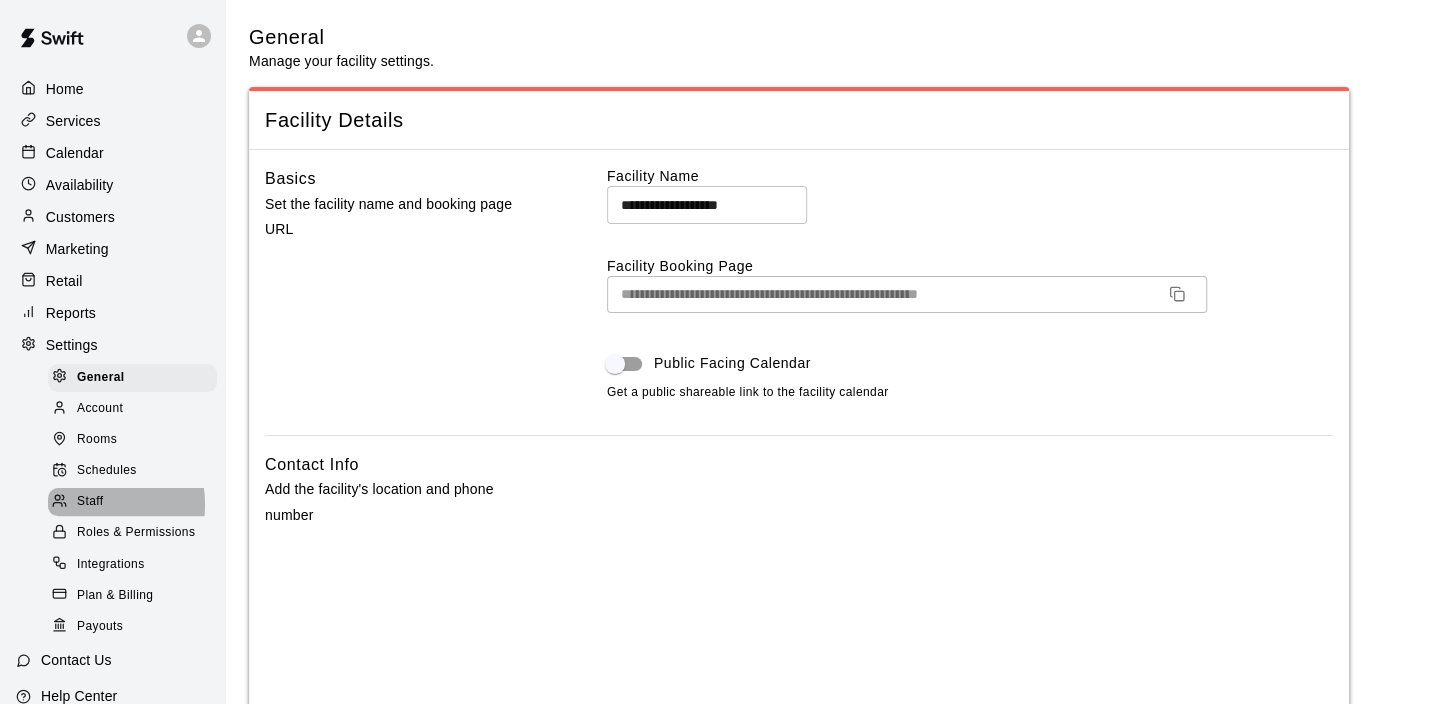 click on "Staff" at bounding box center [90, 502] 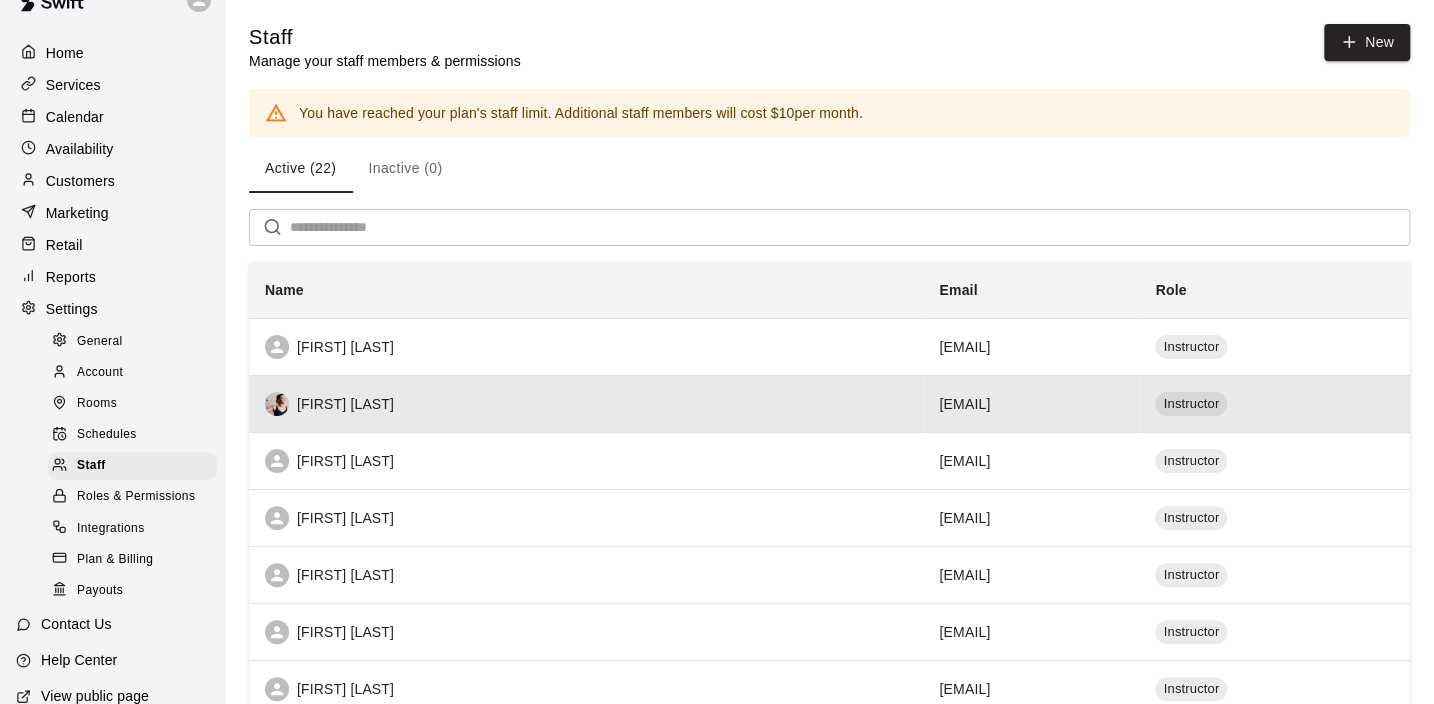 scroll, scrollTop: 110, scrollLeft: 0, axis: vertical 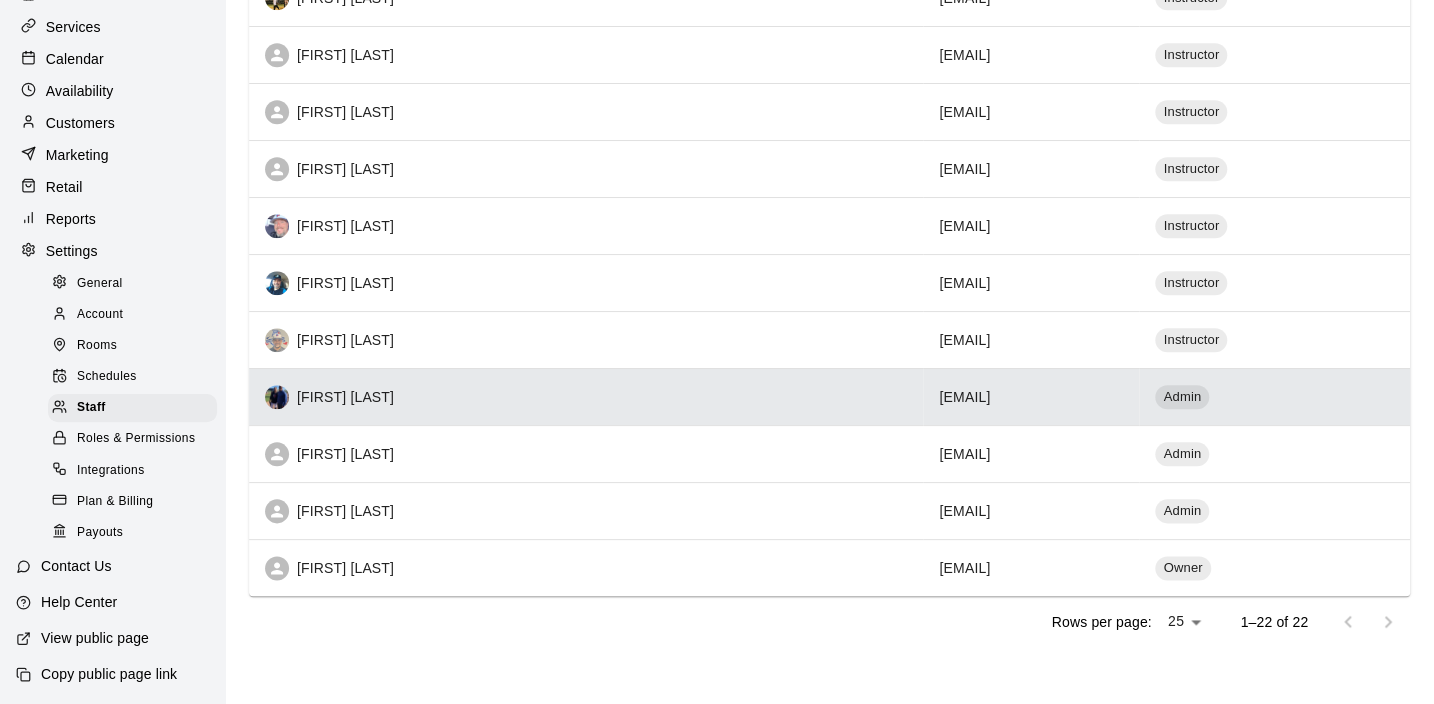 click on "[EMAIL]" at bounding box center (1031, 396) 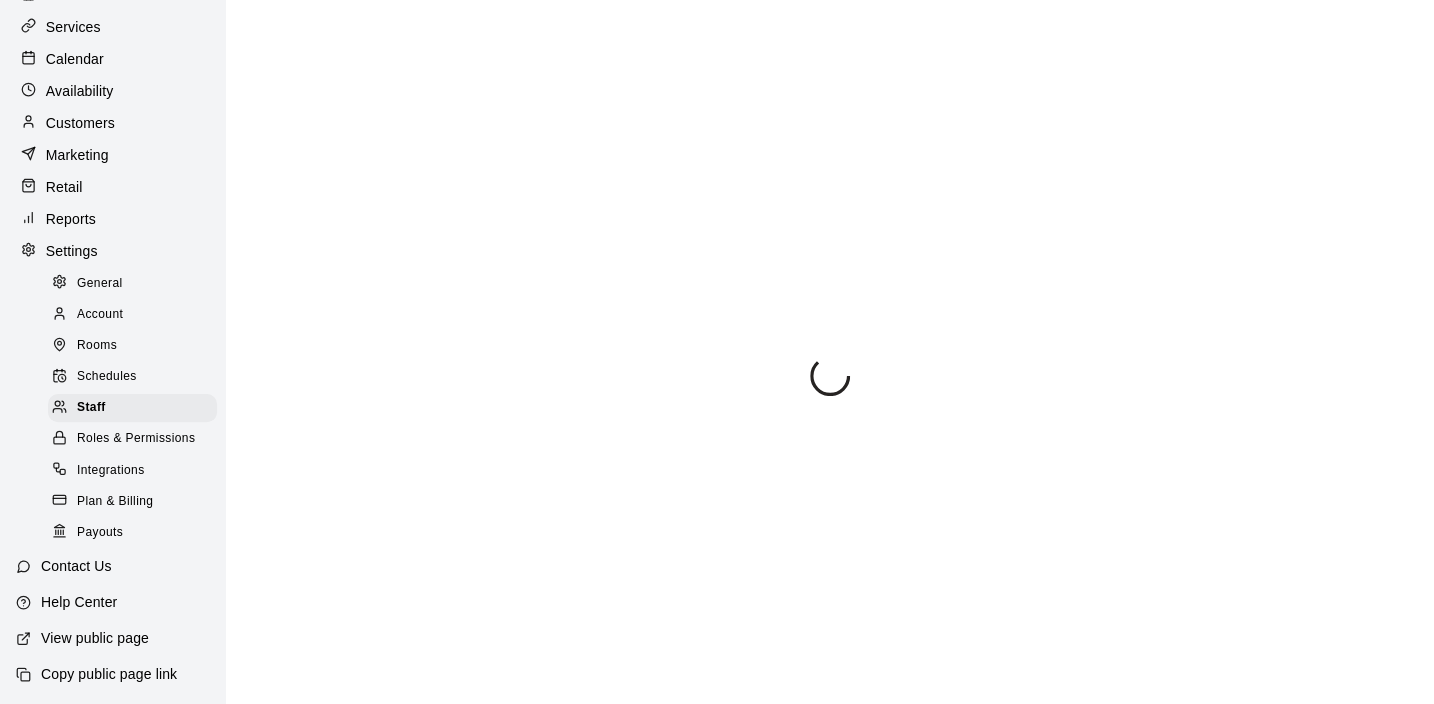 select on "**" 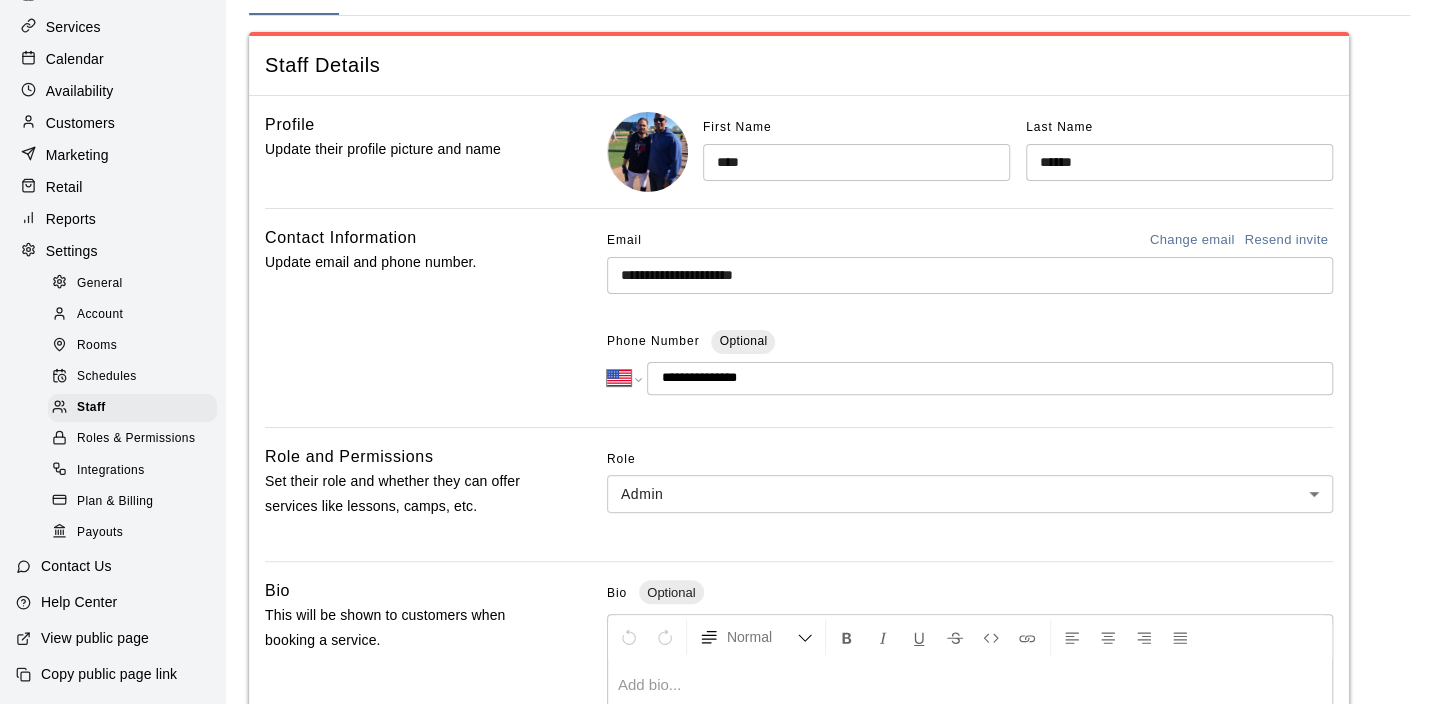 scroll, scrollTop: 0, scrollLeft: 0, axis: both 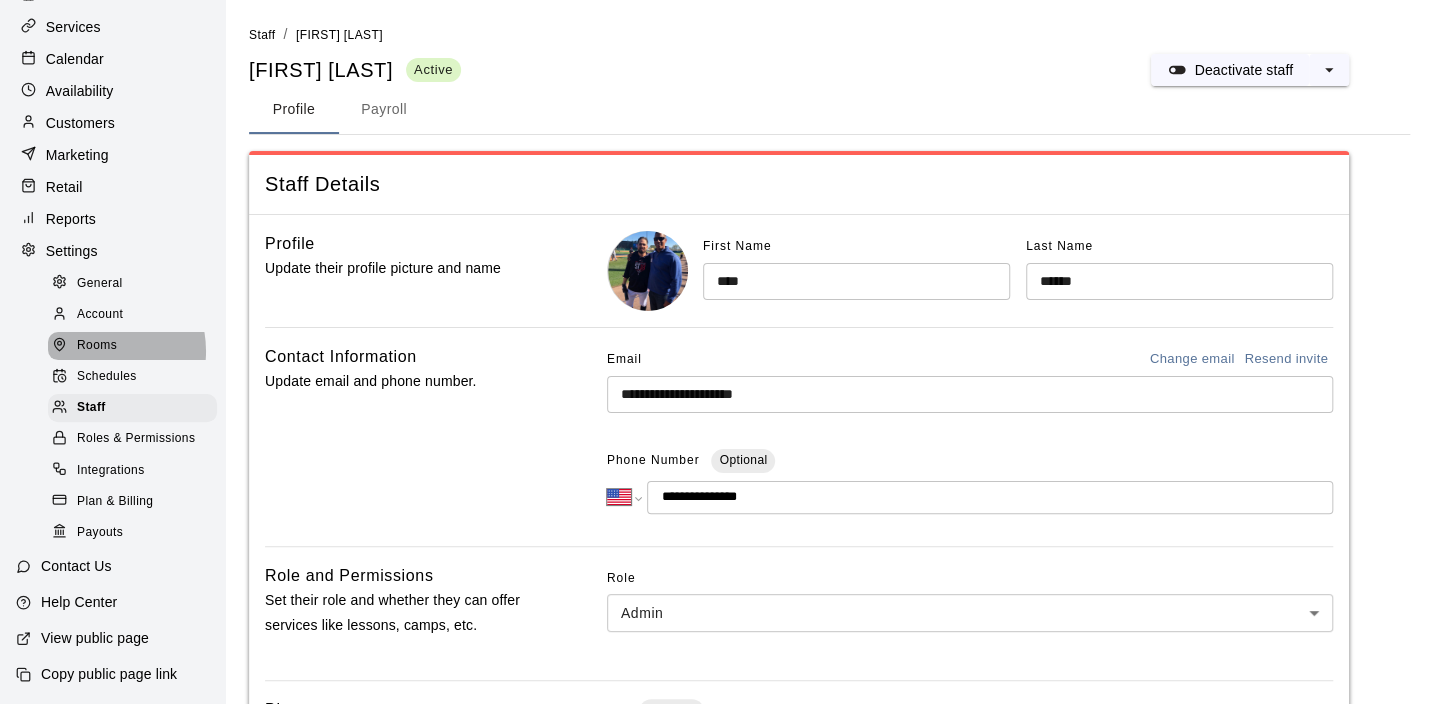 click on "Rooms" at bounding box center [97, 346] 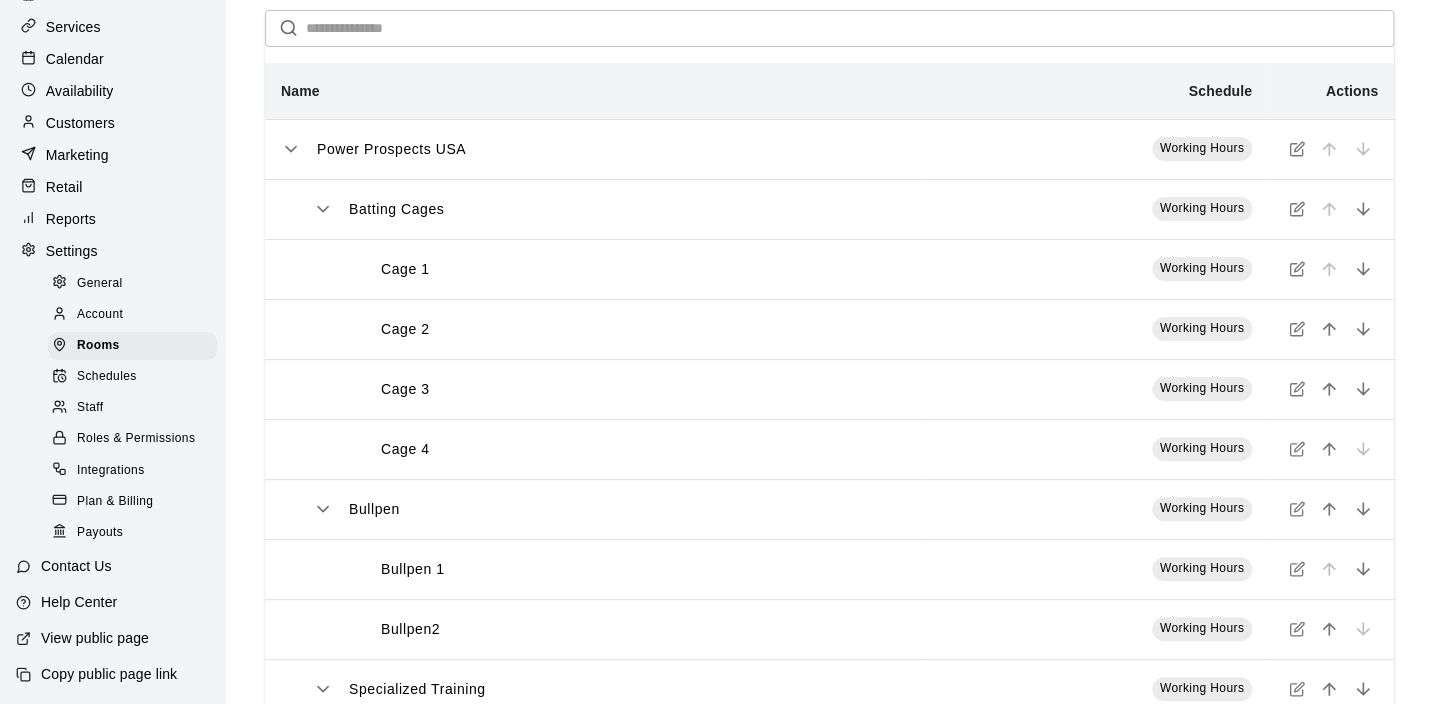 scroll, scrollTop: 80, scrollLeft: 0, axis: vertical 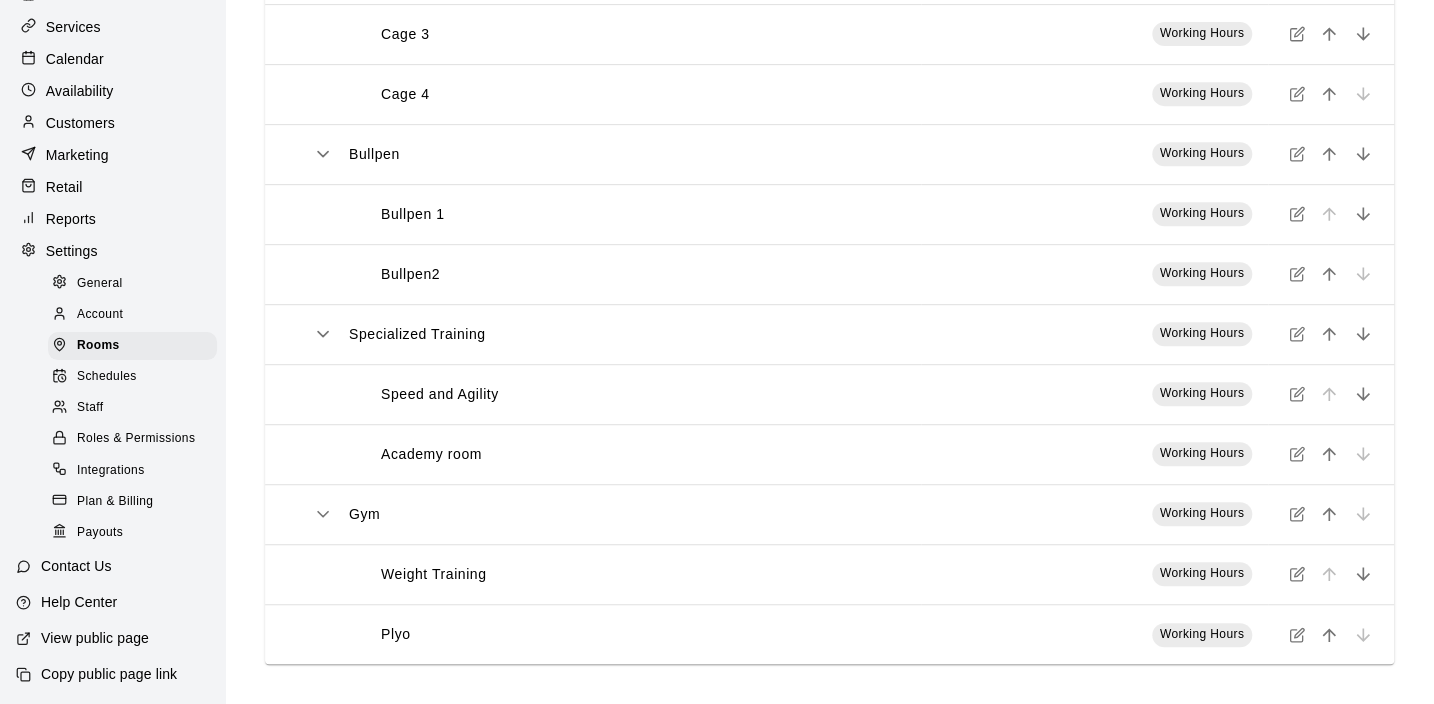 click on "Working Hours" at bounding box center (1094, 214) 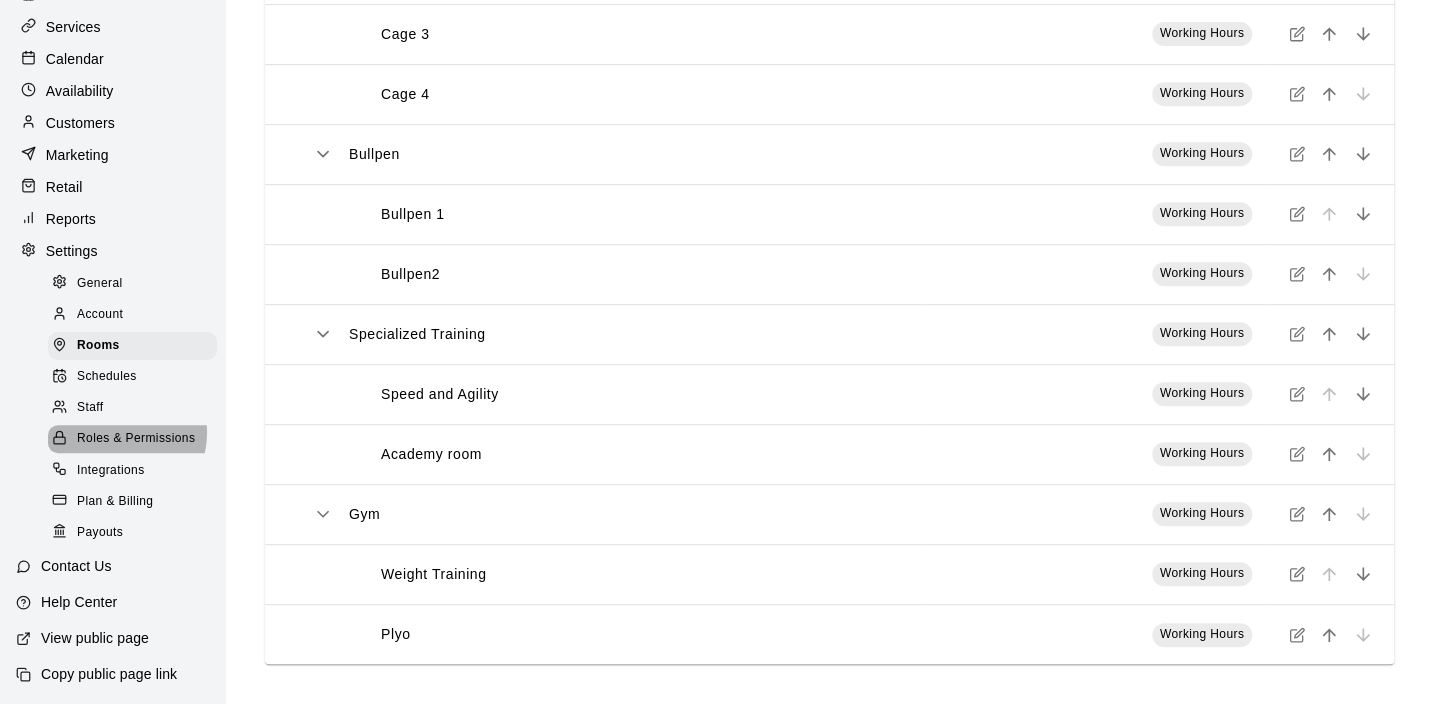 click on "Roles & Permissions" at bounding box center [136, 439] 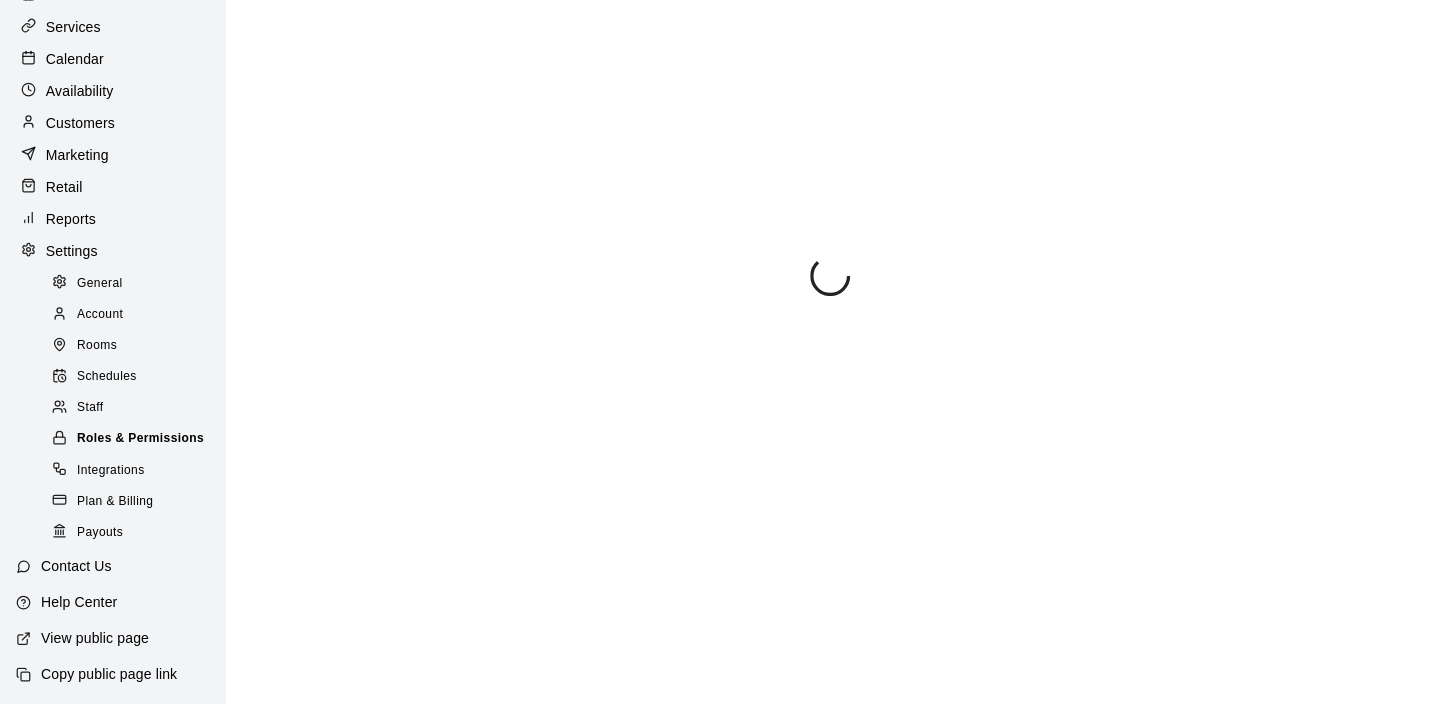 scroll, scrollTop: 0, scrollLeft: 0, axis: both 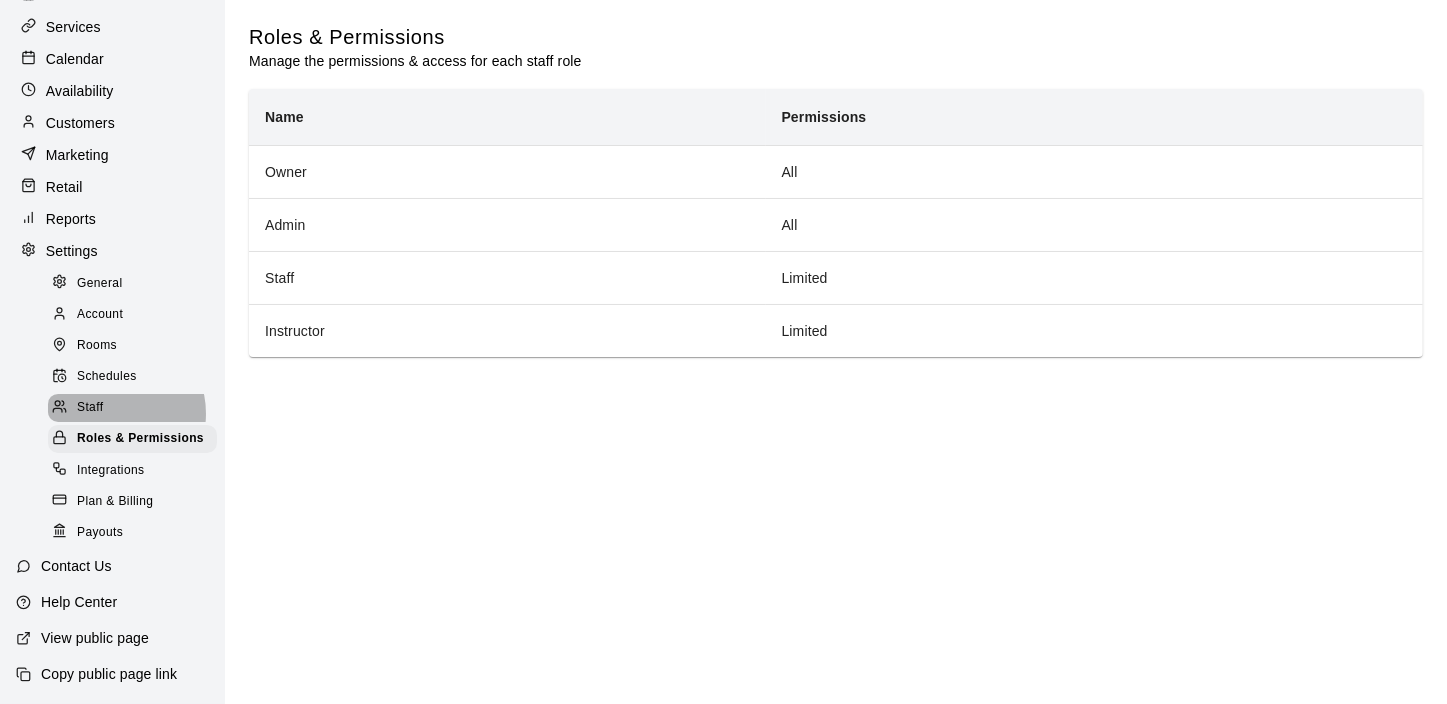 click on "Staff" at bounding box center (132, 408) 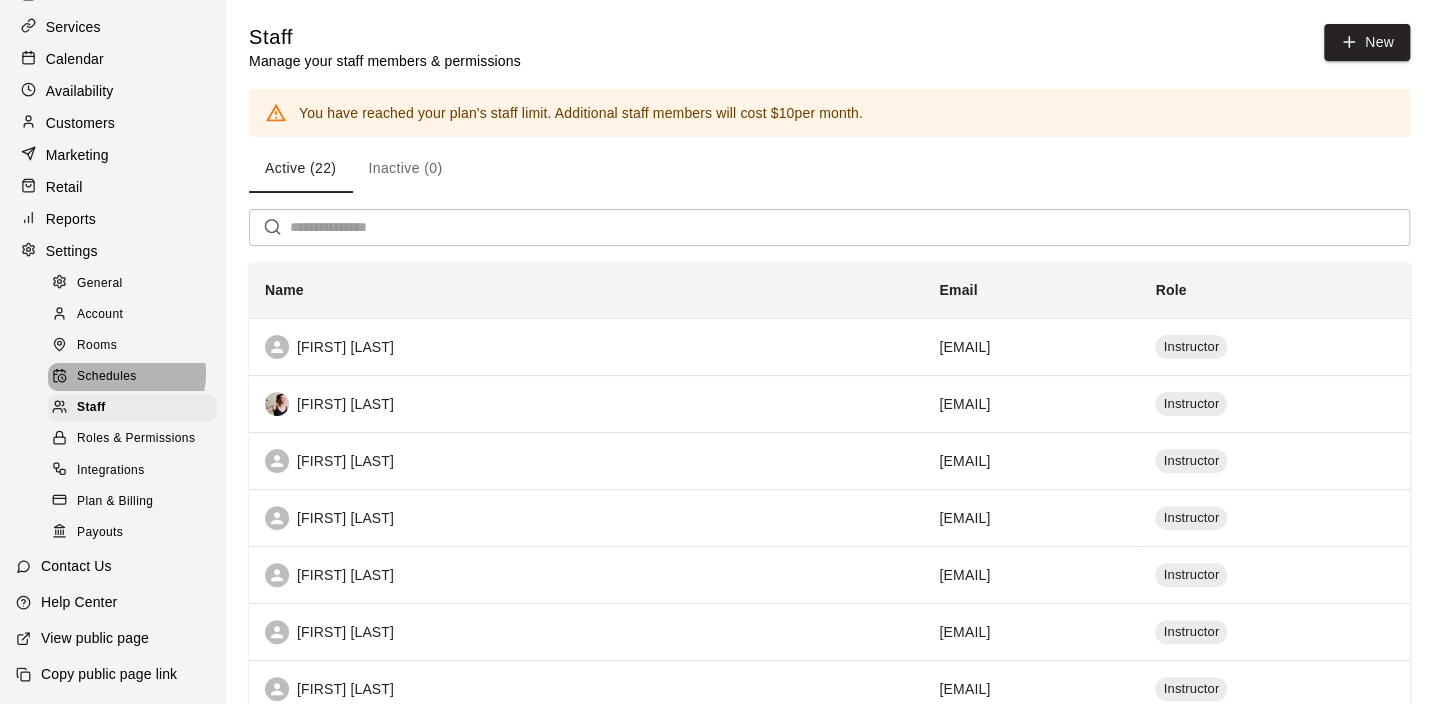 click on "Schedules" at bounding box center (107, 377) 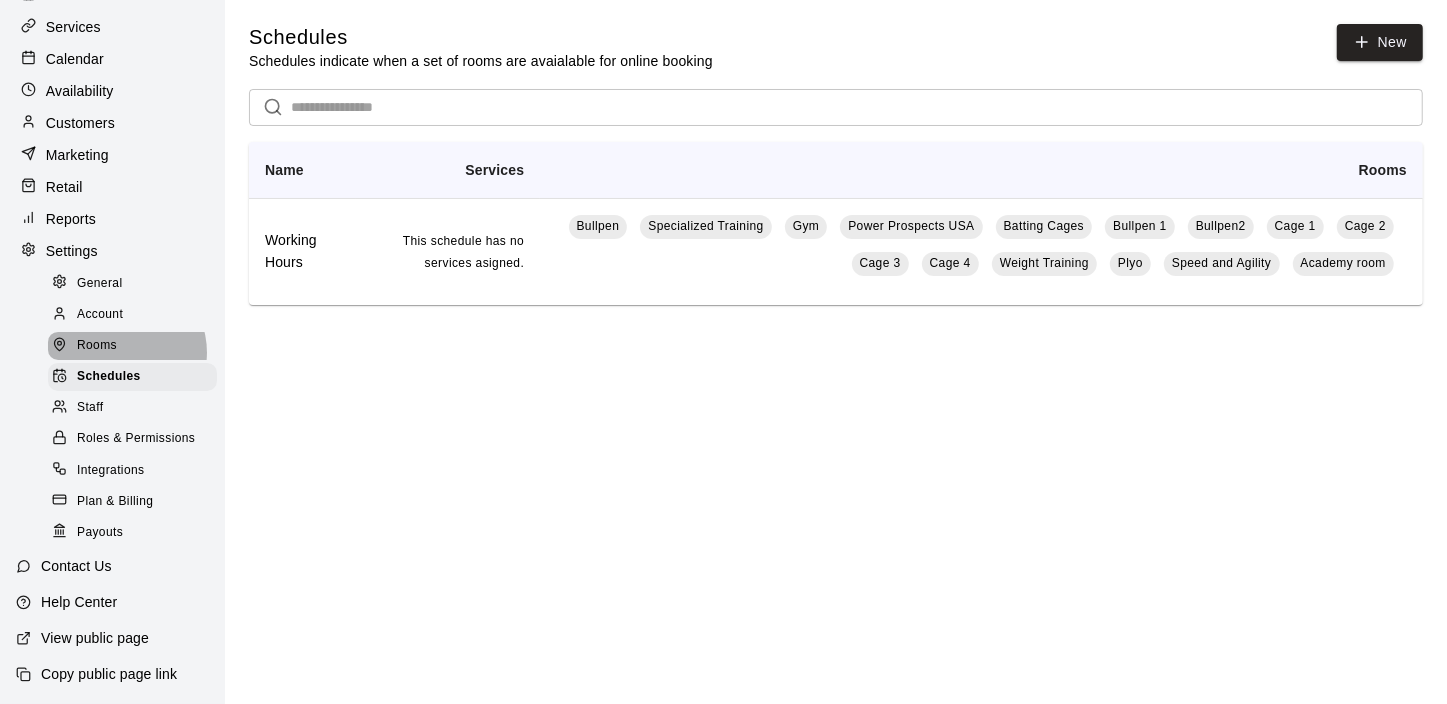click on "Rooms" at bounding box center (132, 346) 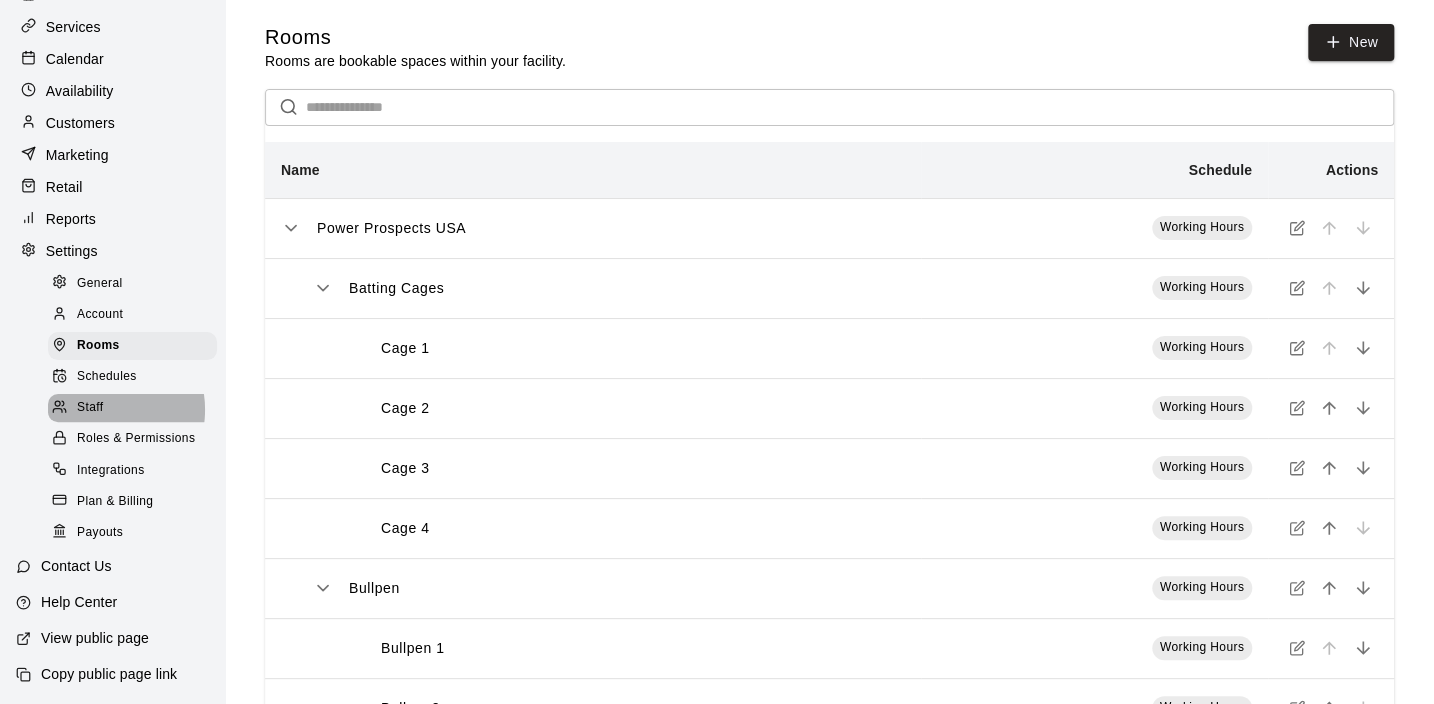 click on "Staff" at bounding box center (90, 408) 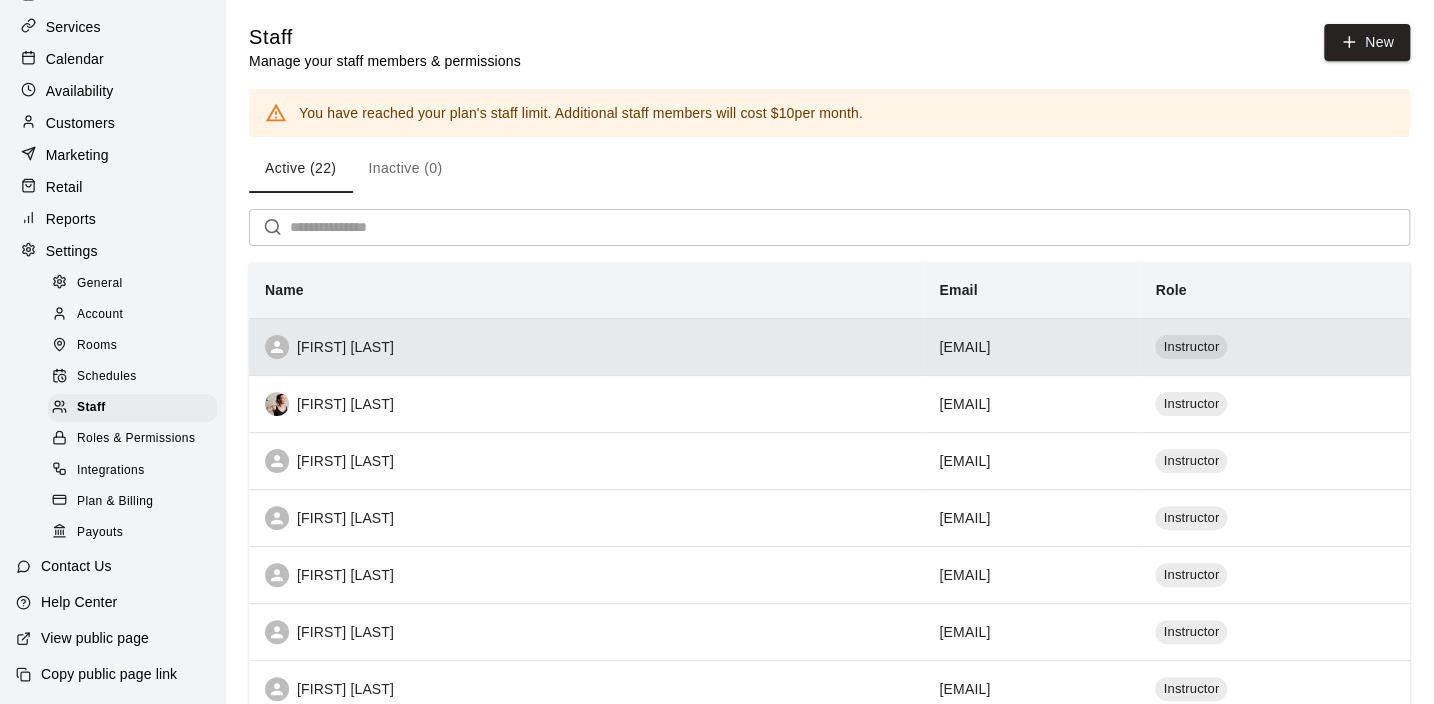 click on "[FIRST] [LAST]" at bounding box center (586, 347) 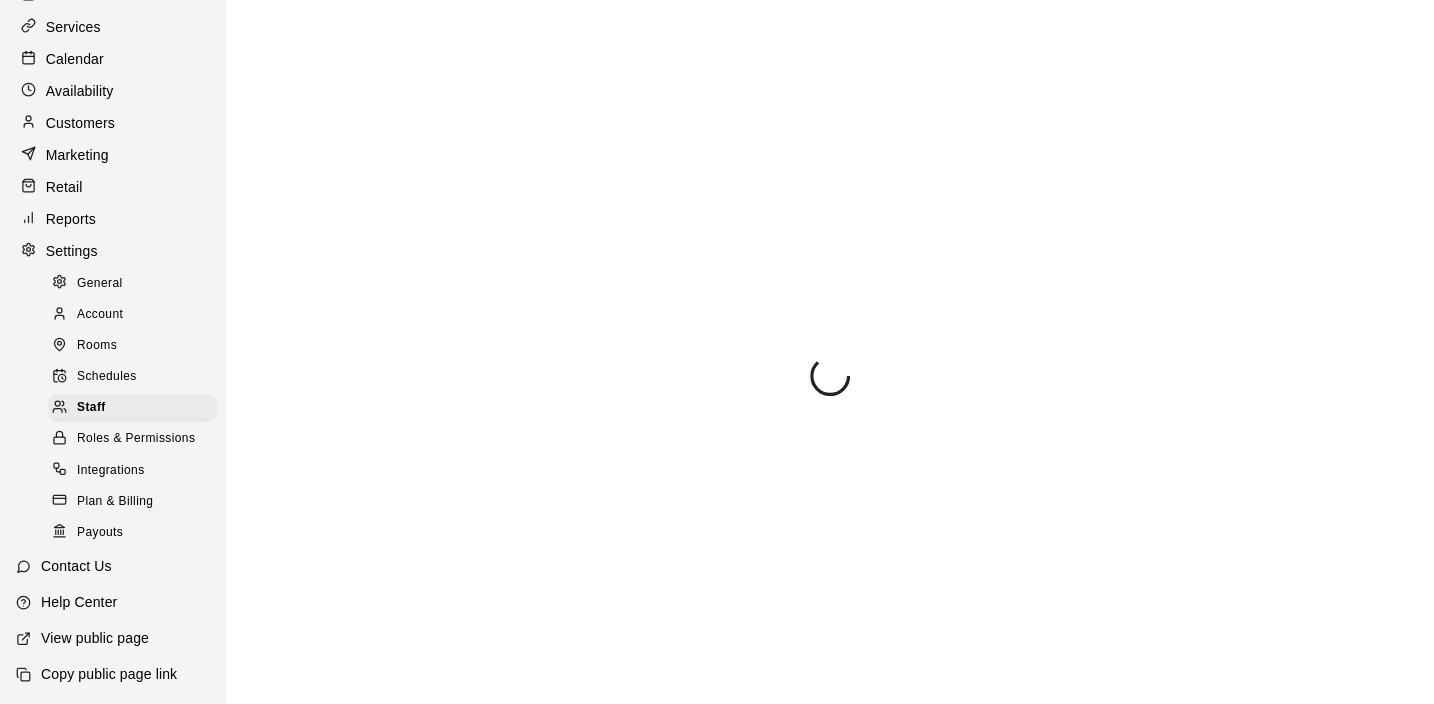 select on "**" 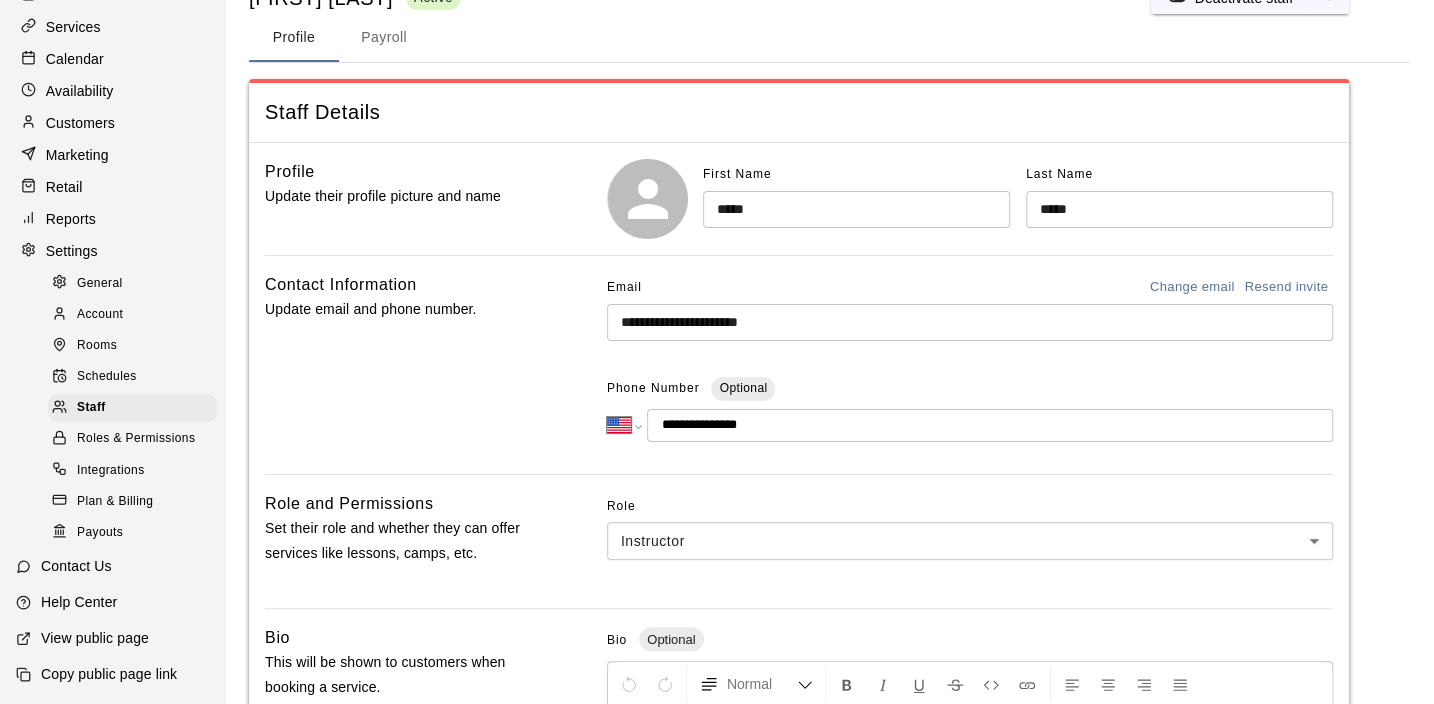 scroll, scrollTop: 70, scrollLeft: 0, axis: vertical 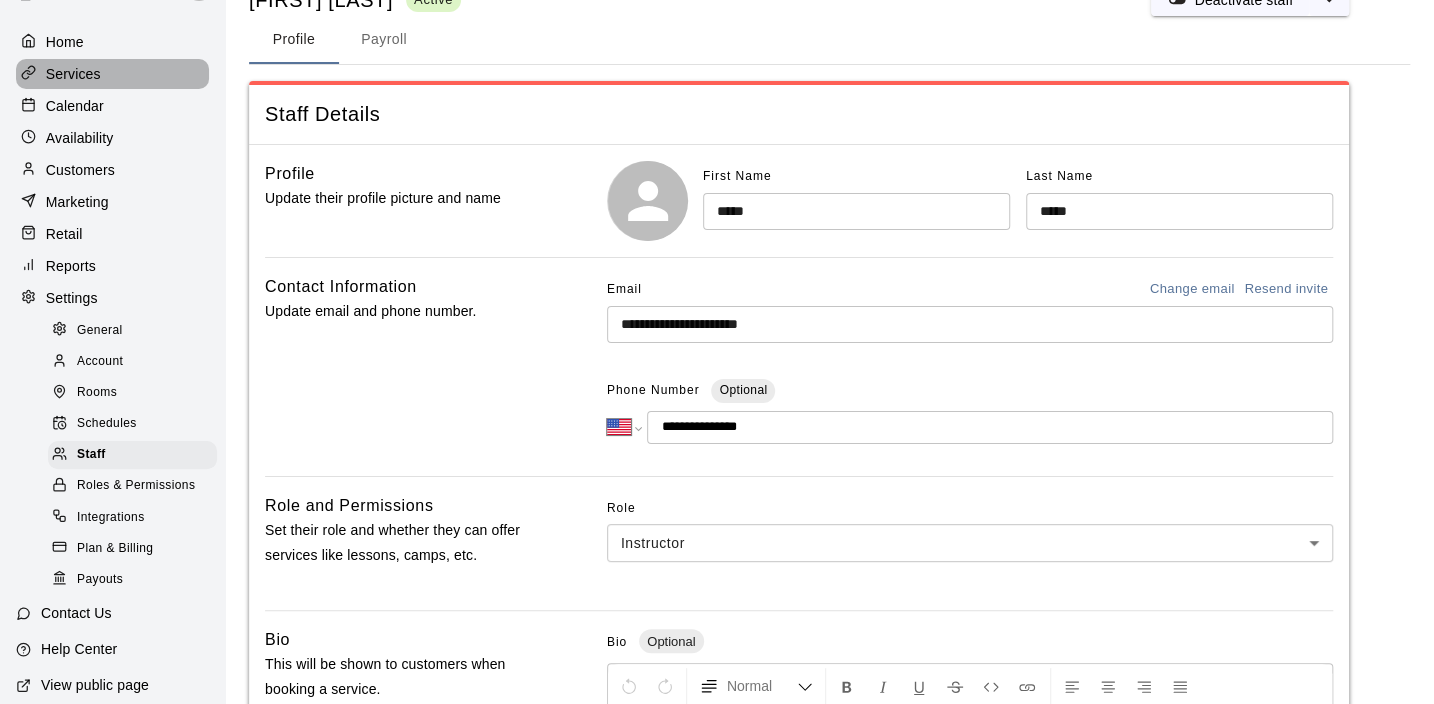 click on "Services" at bounding box center [112, 74] 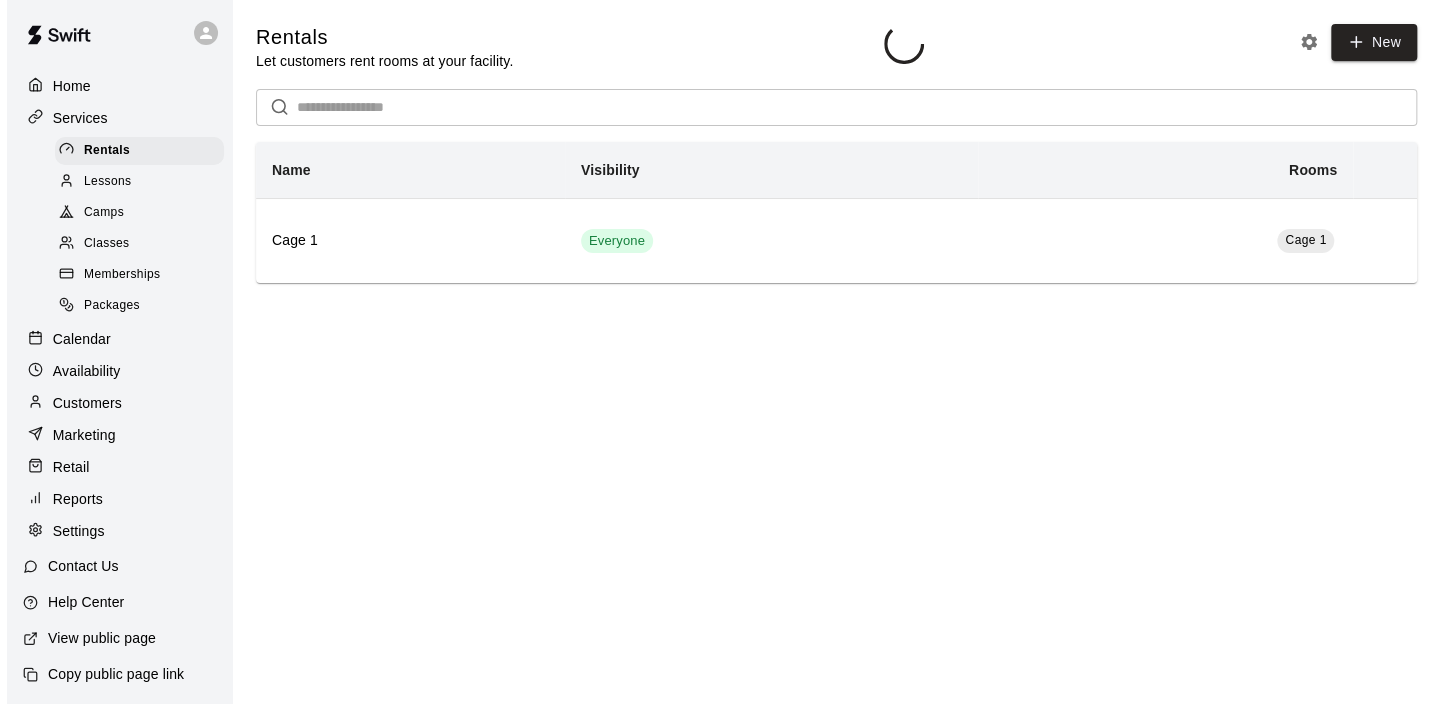 scroll, scrollTop: 0, scrollLeft: 0, axis: both 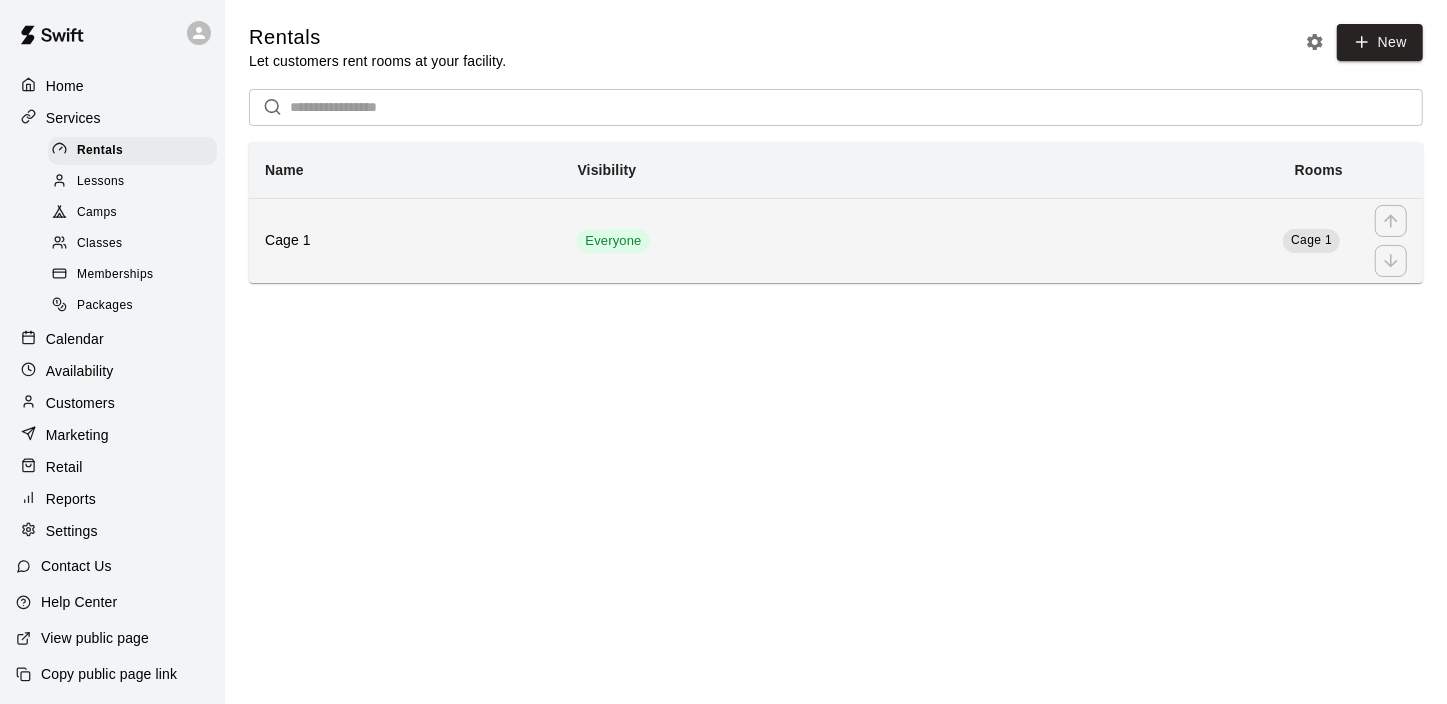 click on "Everyone" at bounding box center [770, 240] 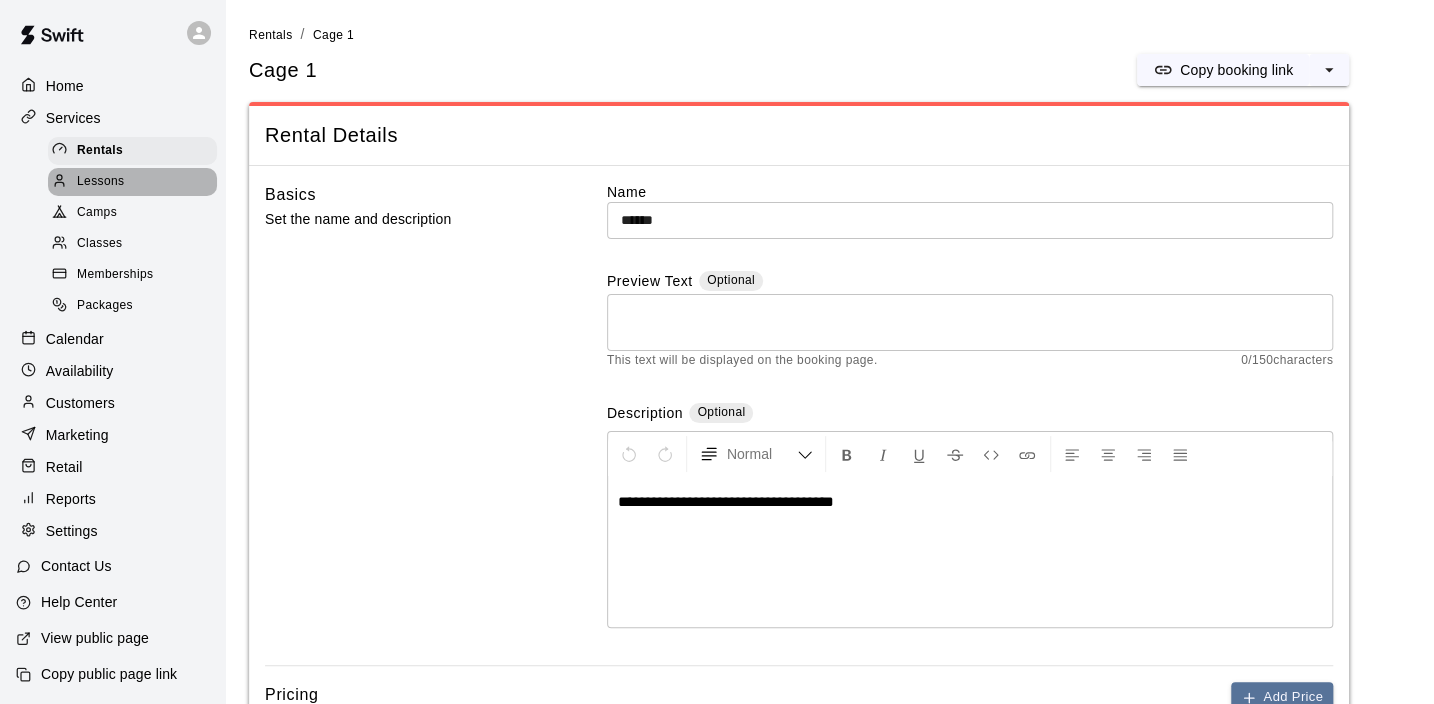 click on "Lessons" at bounding box center (132, 182) 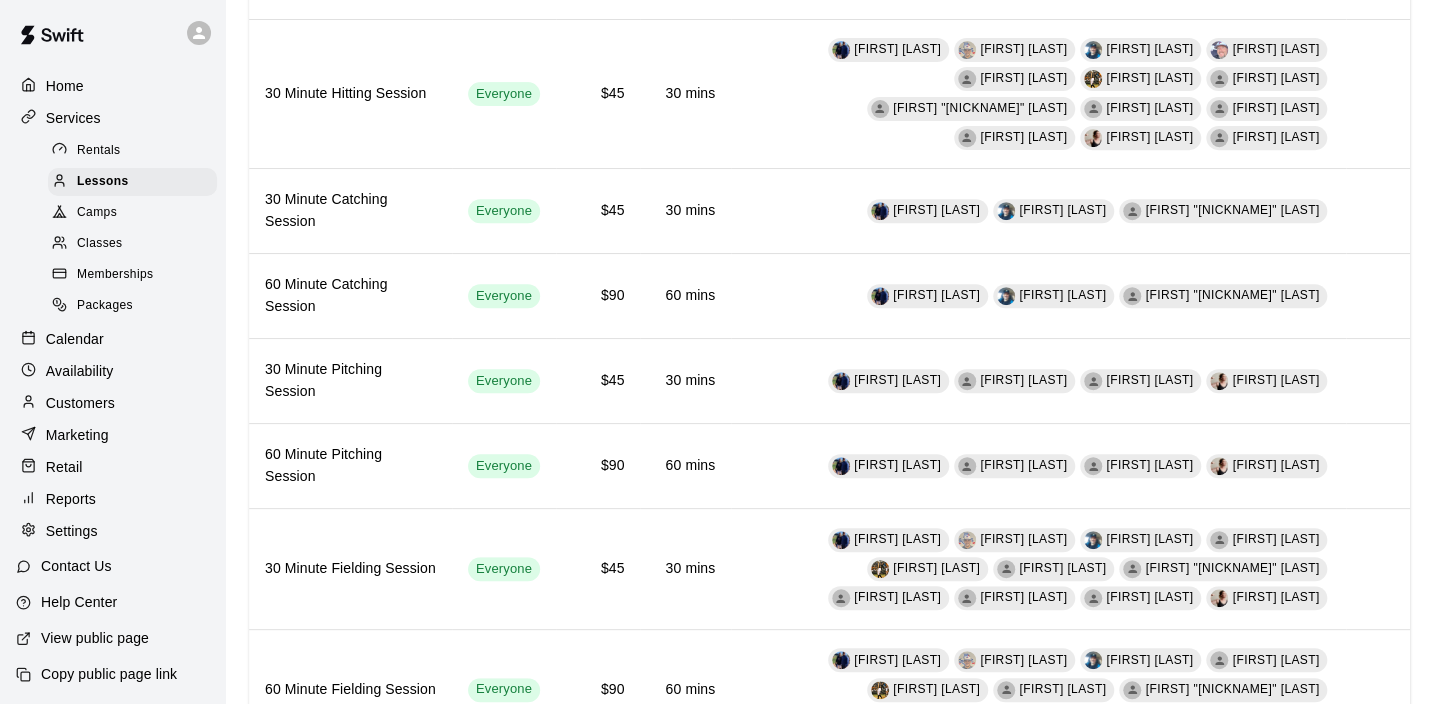 scroll, scrollTop: 355, scrollLeft: 0, axis: vertical 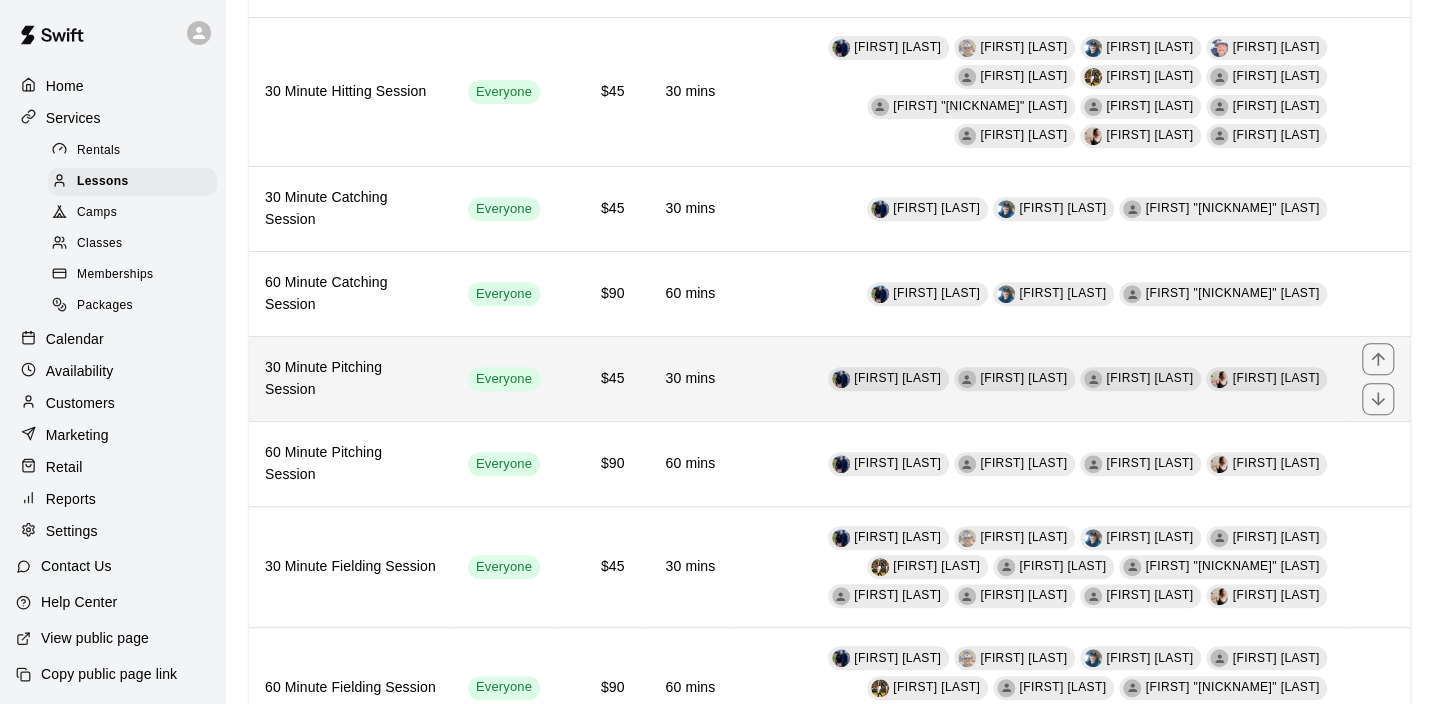 click on "[FIRST] [LAST]" at bounding box center [897, 379] 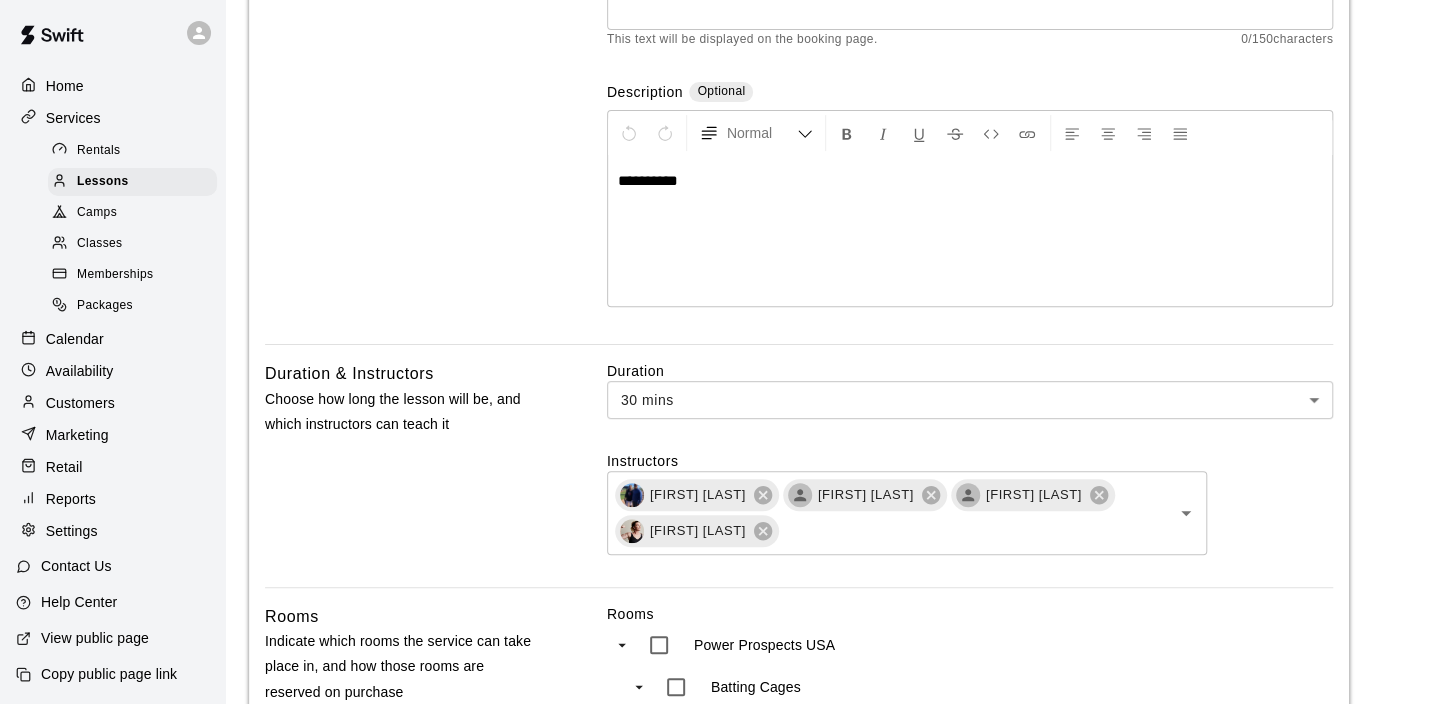 scroll, scrollTop: 416, scrollLeft: 0, axis: vertical 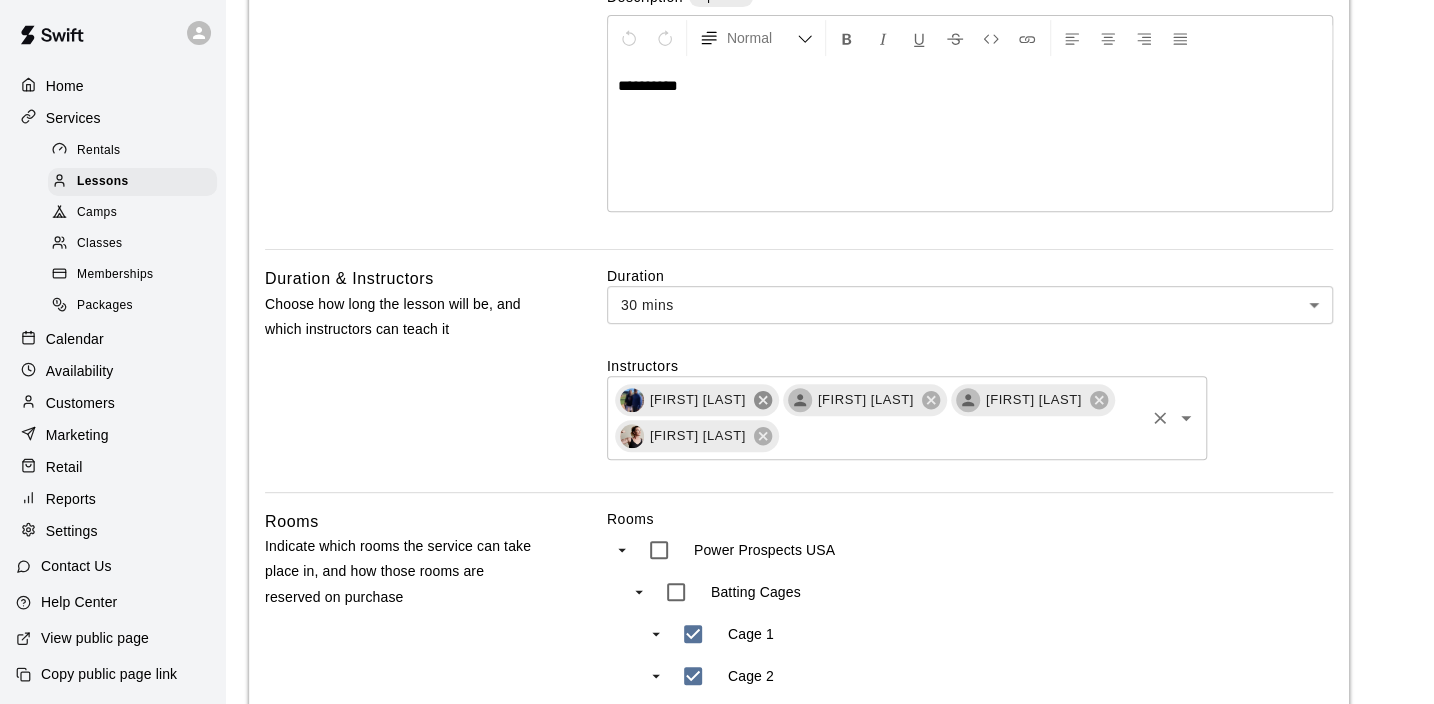 click 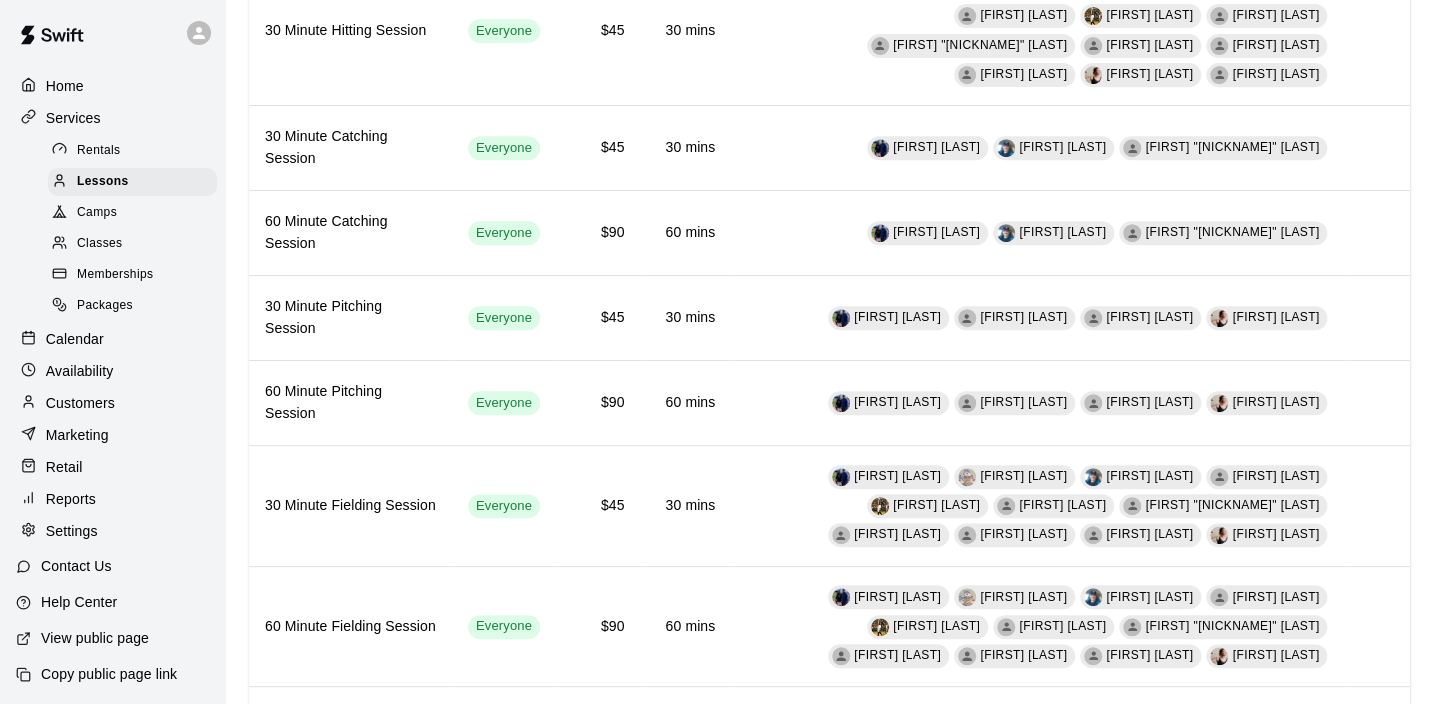 scroll, scrollTop: 0, scrollLeft: 0, axis: both 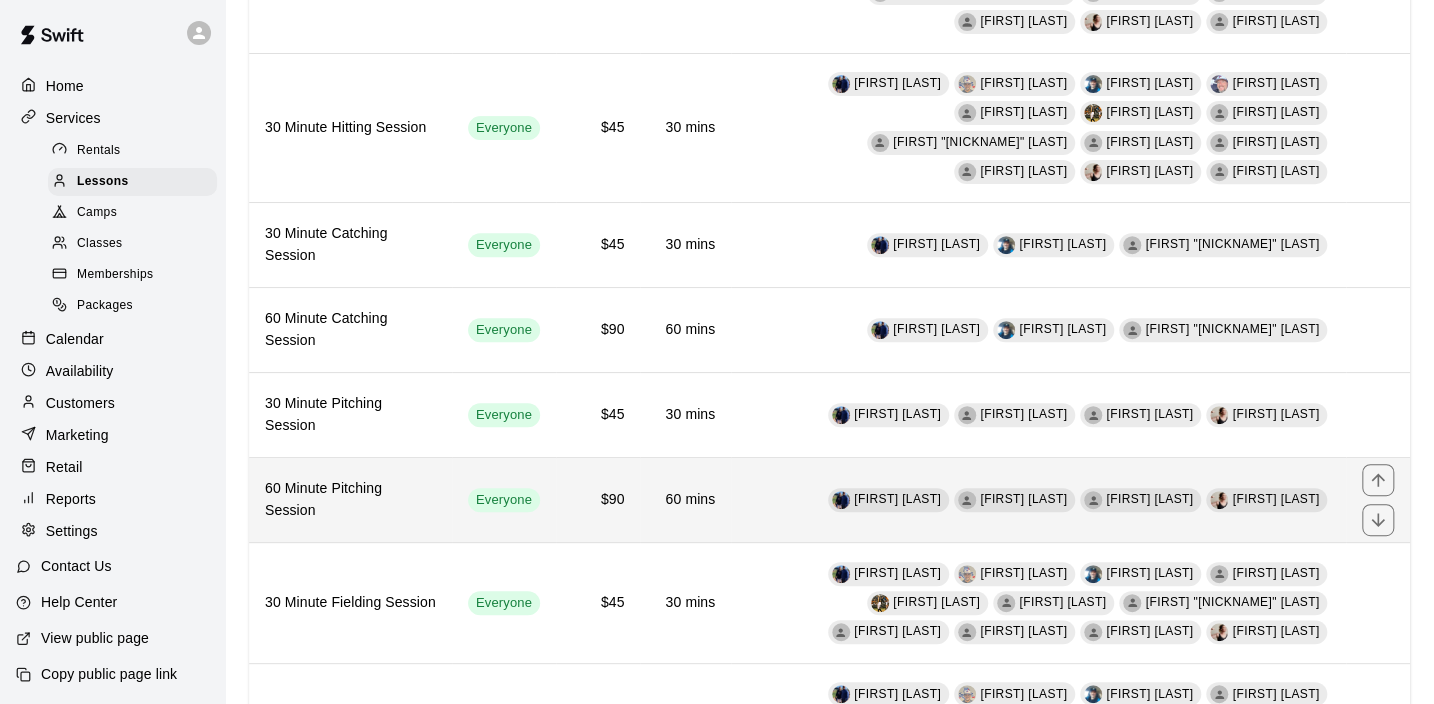 click on "[FIRST] [LAST] [FIRST] [LAST] [FIRST] [LAST] [FIRST] [LAST]" at bounding box center [1038, 500] 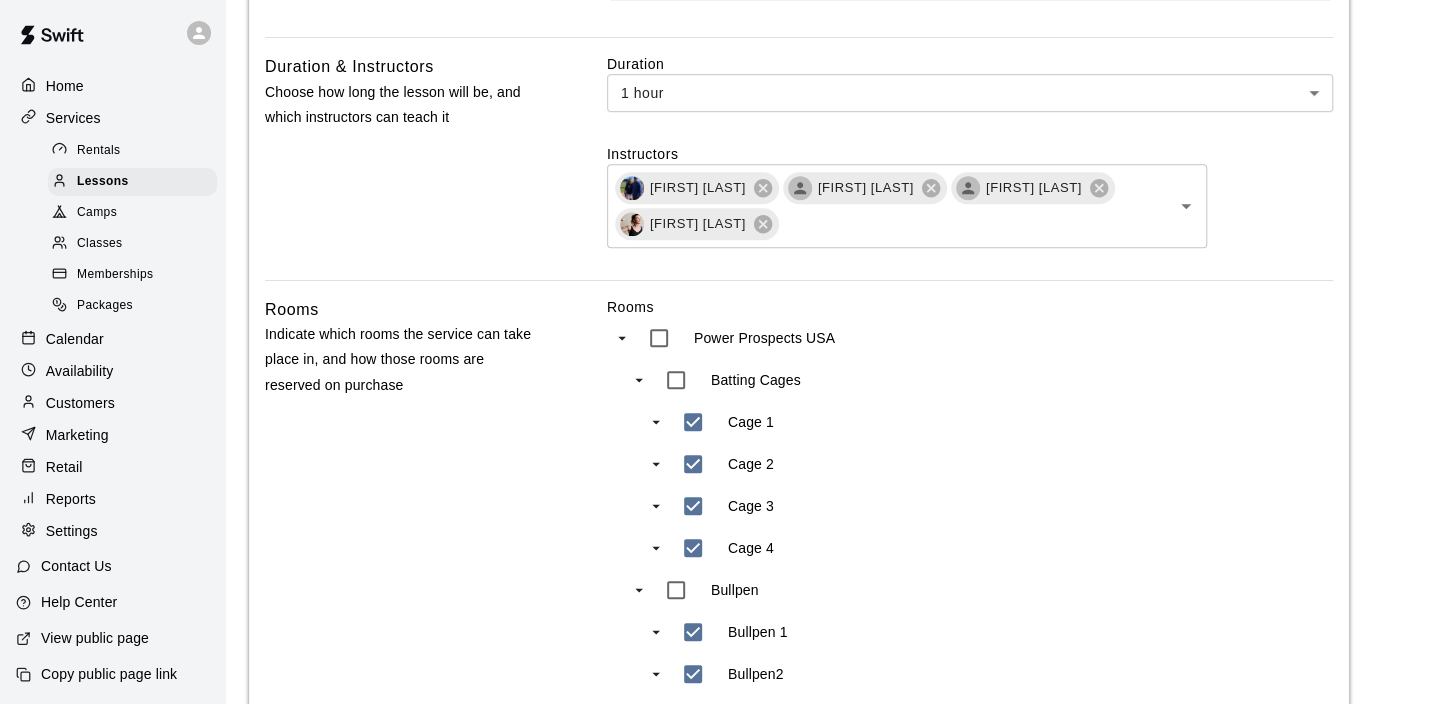 scroll, scrollTop: 638, scrollLeft: 0, axis: vertical 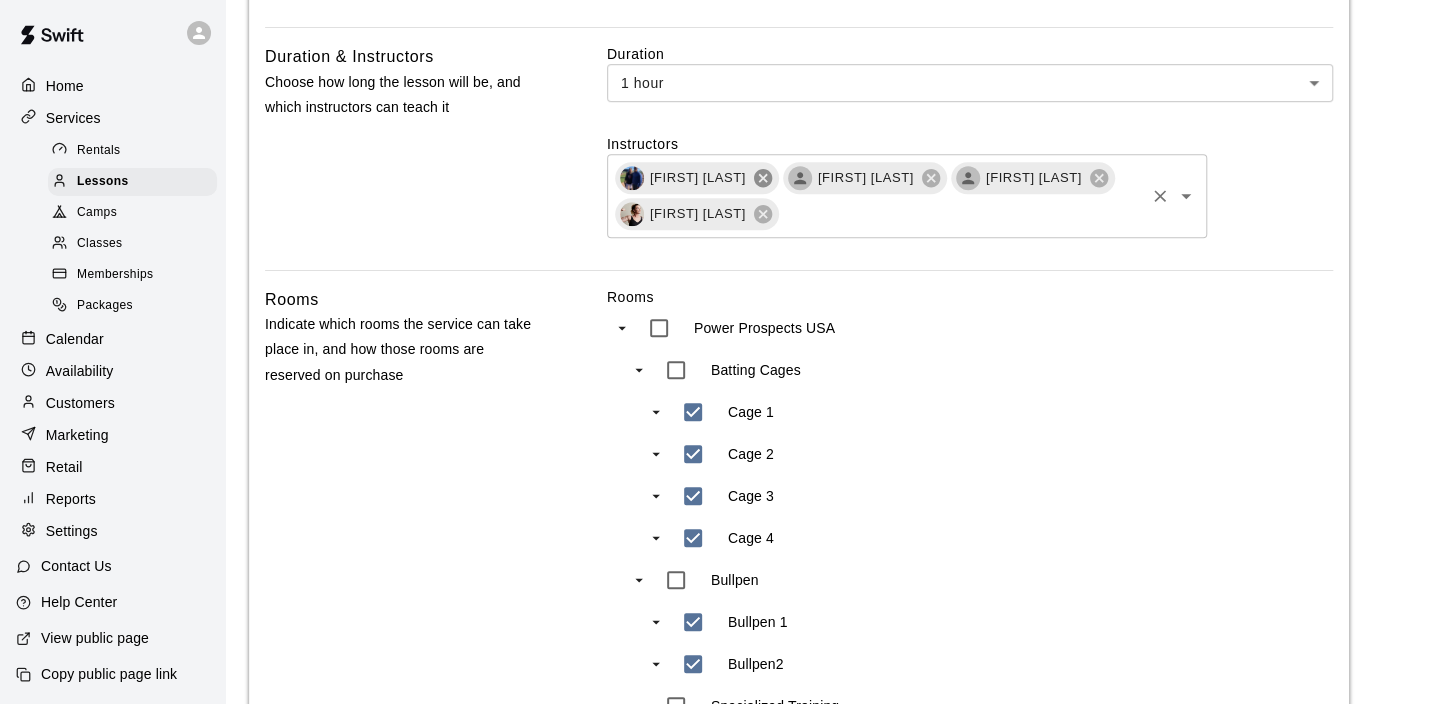 click 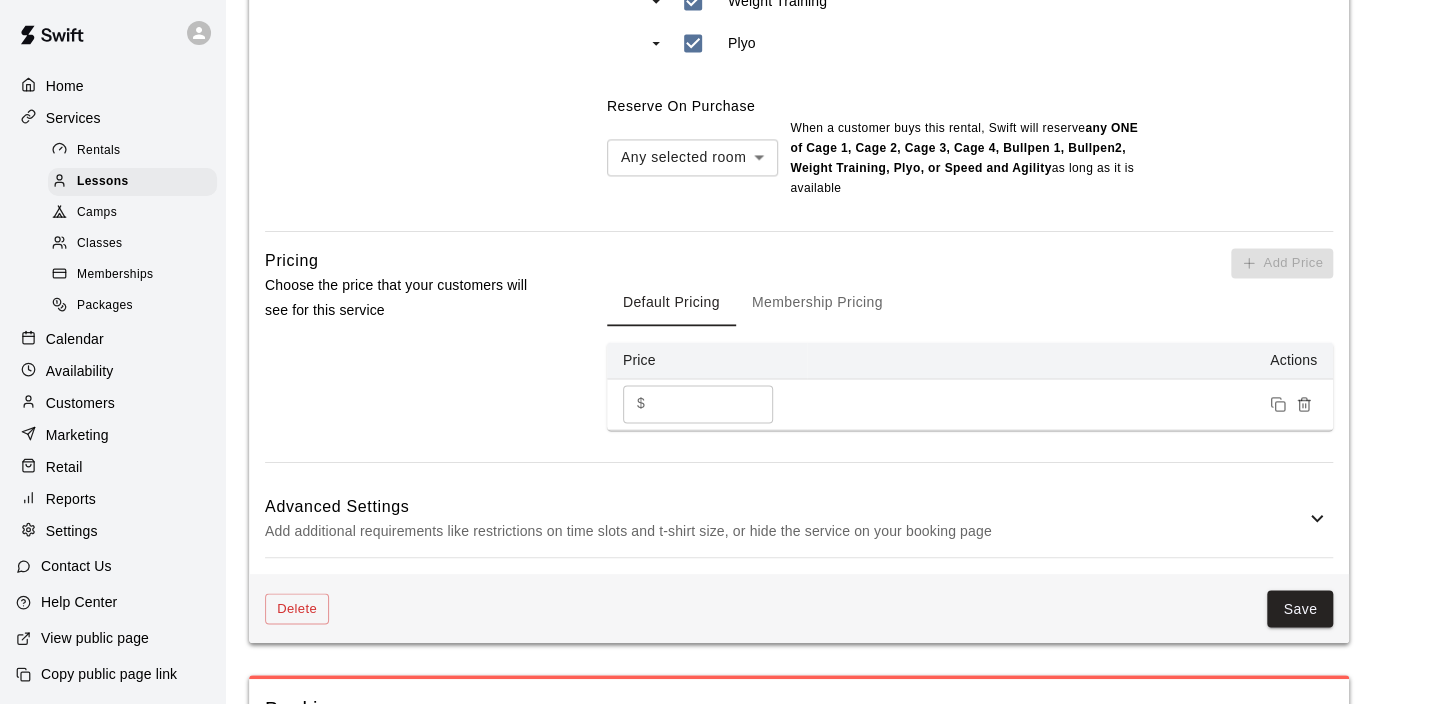 scroll, scrollTop: 1504, scrollLeft: 0, axis: vertical 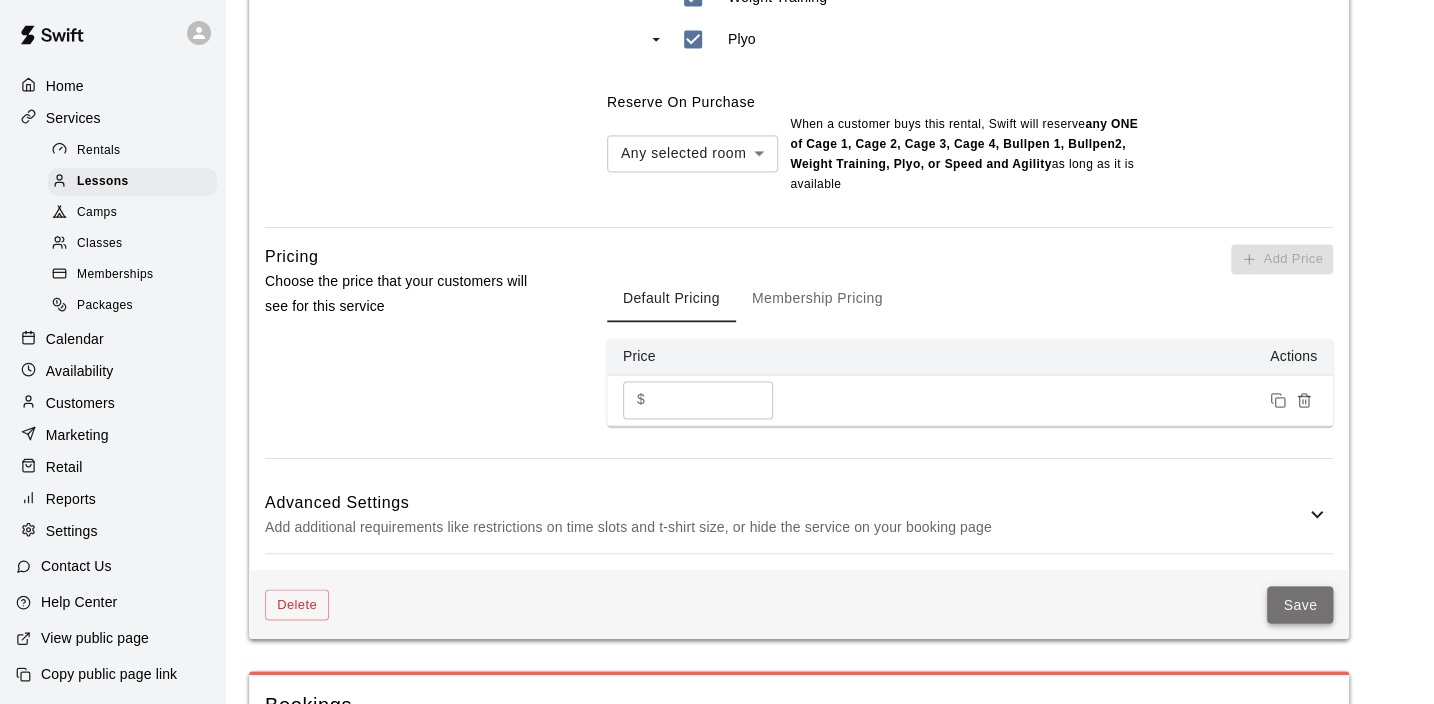 click on "Save" at bounding box center [1300, 604] 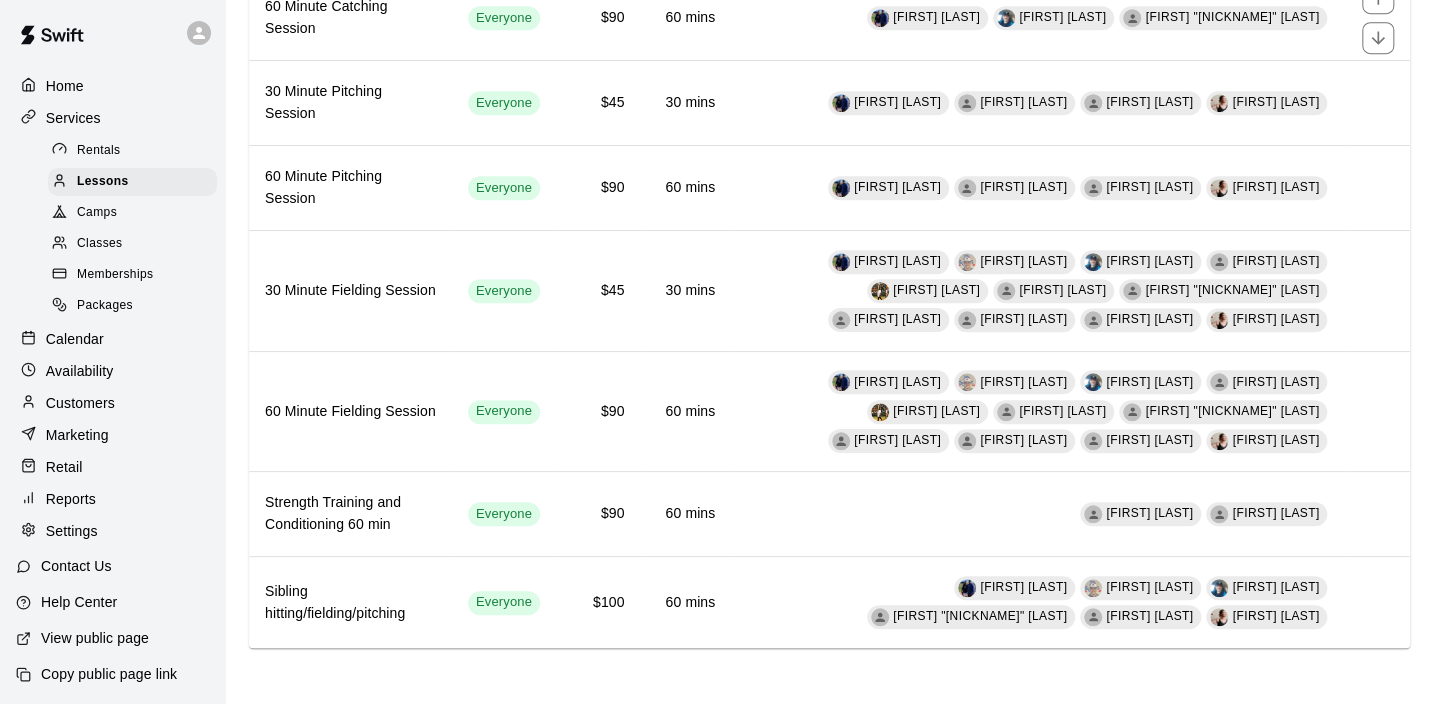 scroll, scrollTop: 0, scrollLeft: 0, axis: both 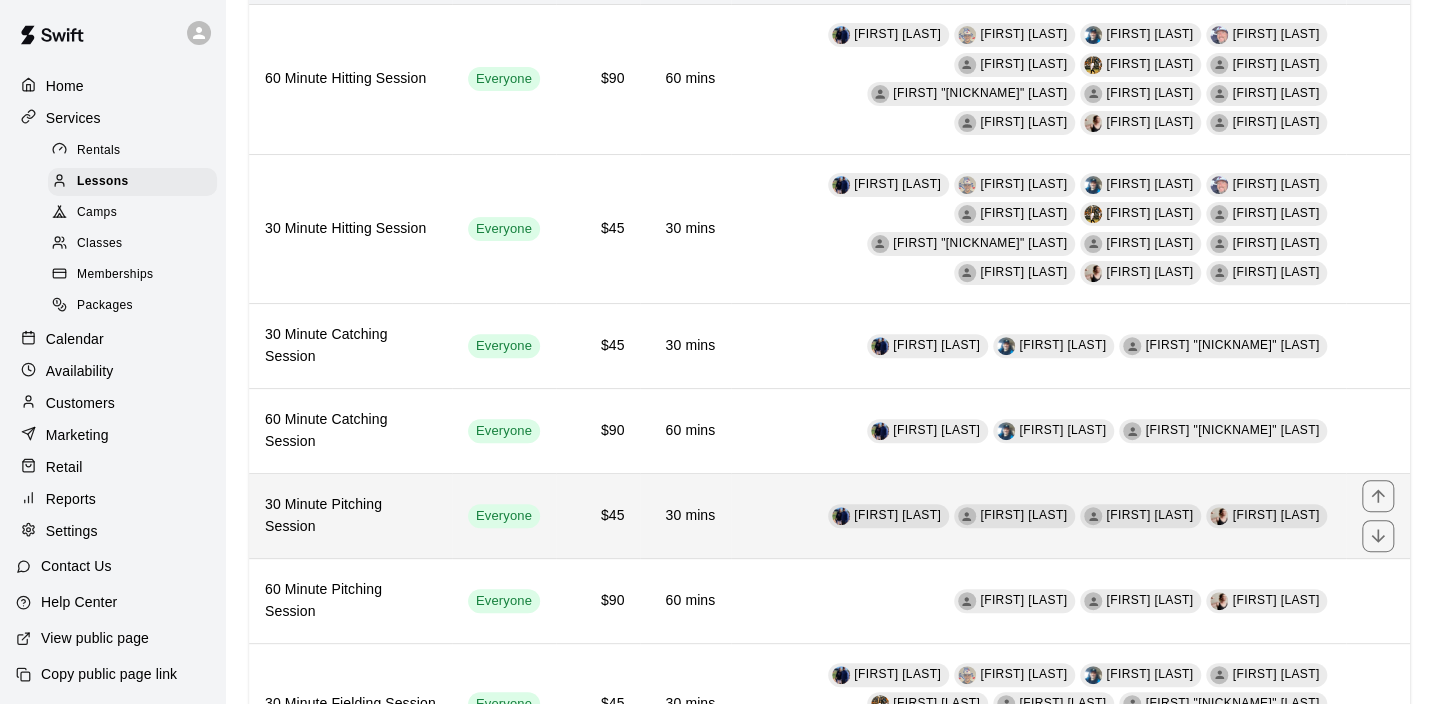 click on "[FIRST] [LAST] [FIRST] [LAST] [FIRST] [LAST] [FIRST] [LAST]" at bounding box center (1038, 516) 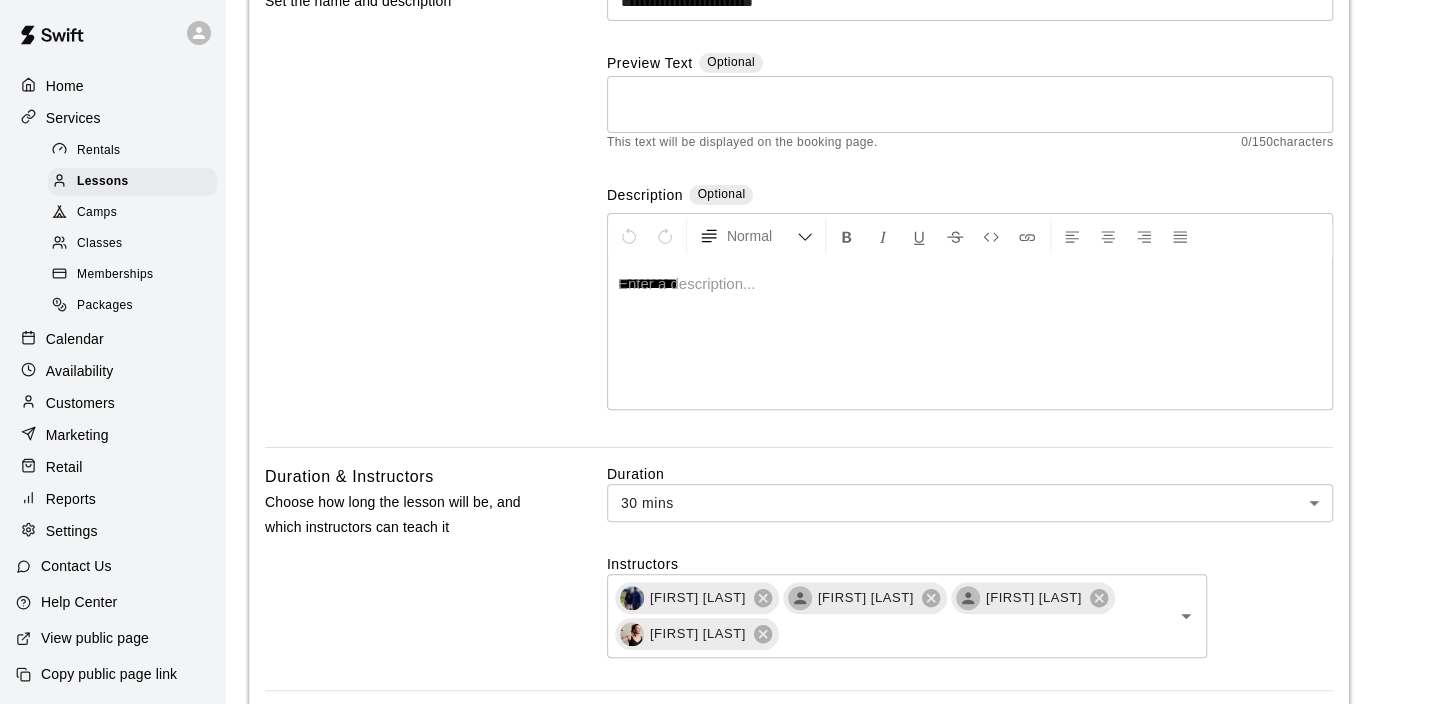scroll, scrollTop: 0, scrollLeft: 0, axis: both 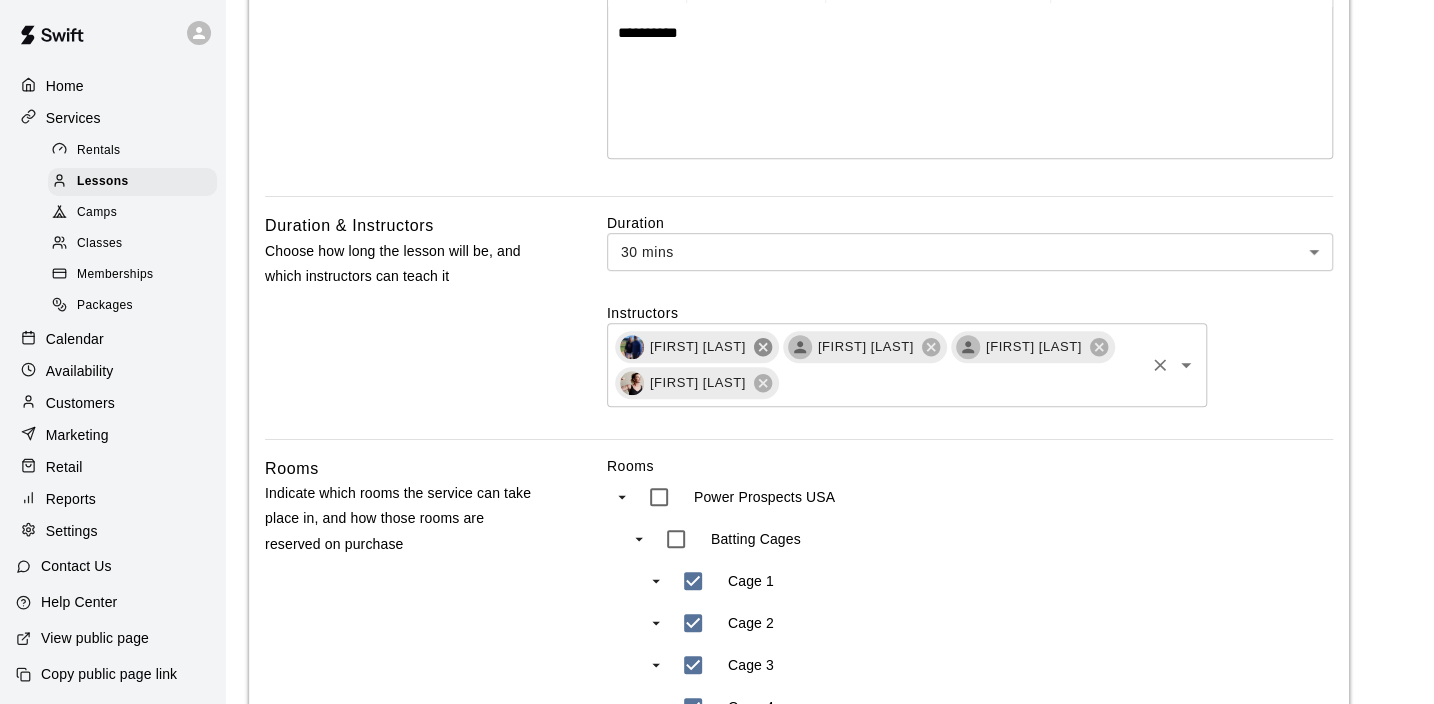 click 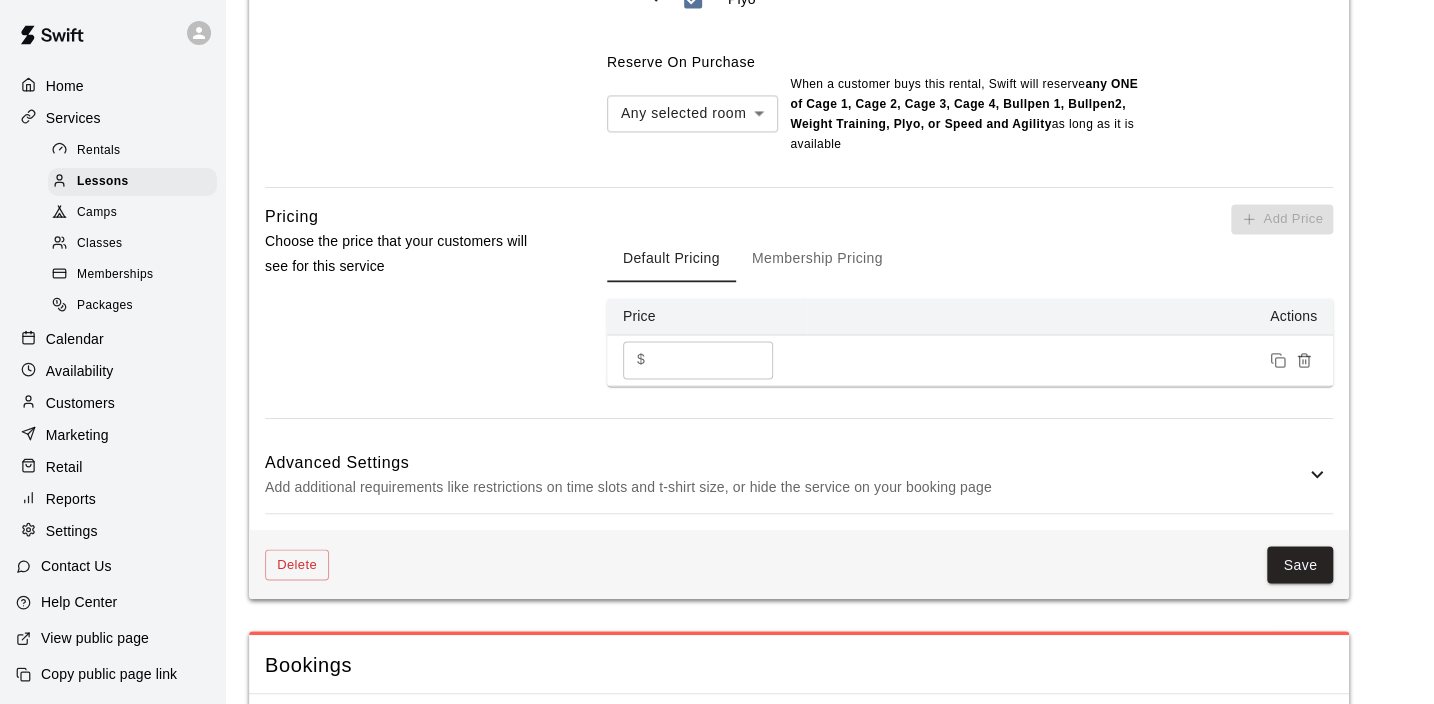 scroll, scrollTop: 1556, scrollLeft: 0, axis: vertical 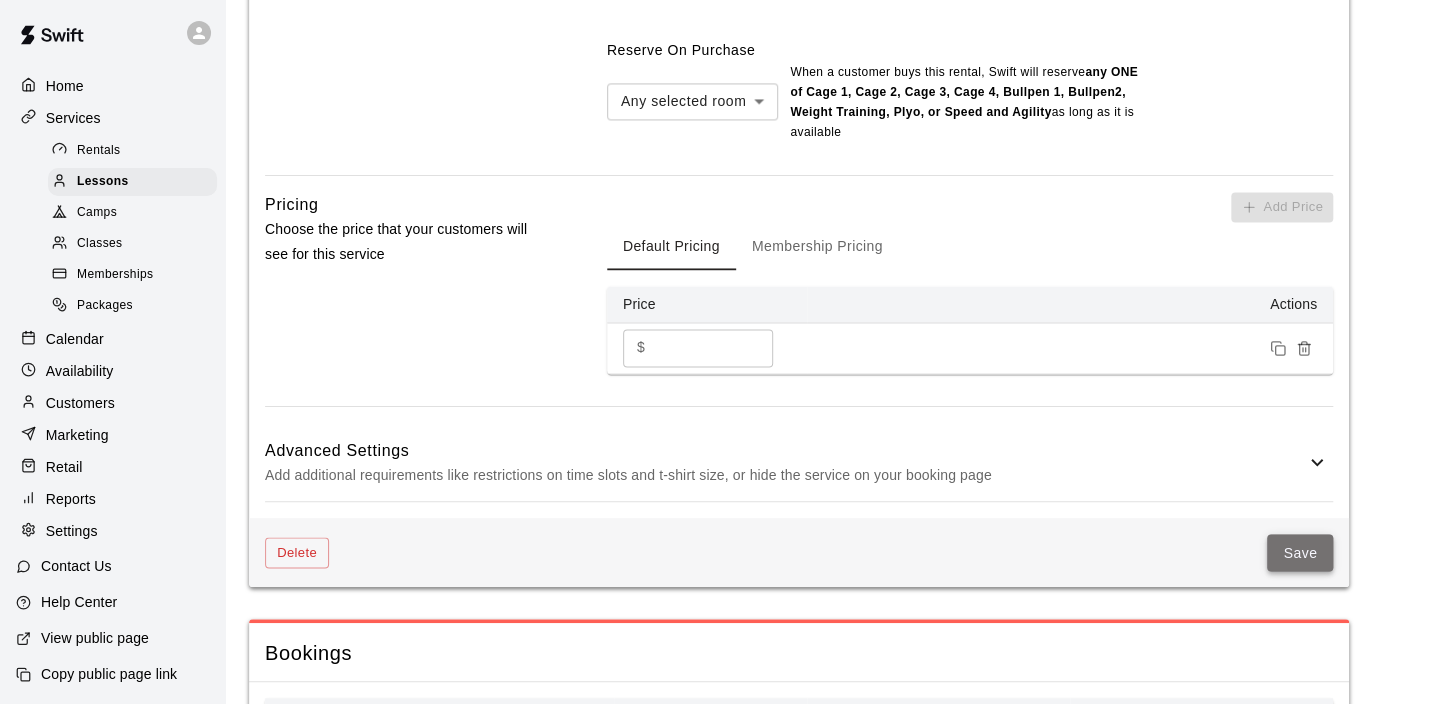 click on "Save" at bounding box center [1300, 552] 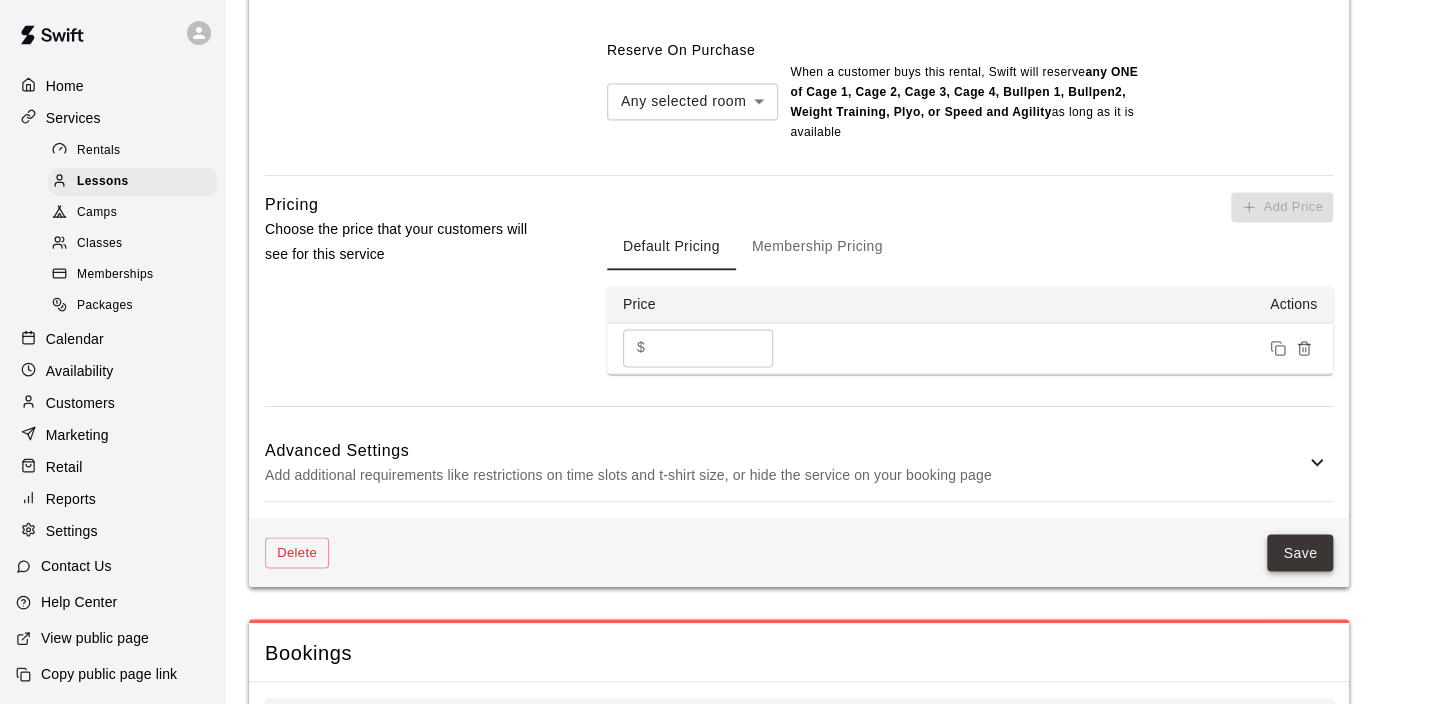 scroll, scrollTop: 0, scrollLeft: 0, axis: both 